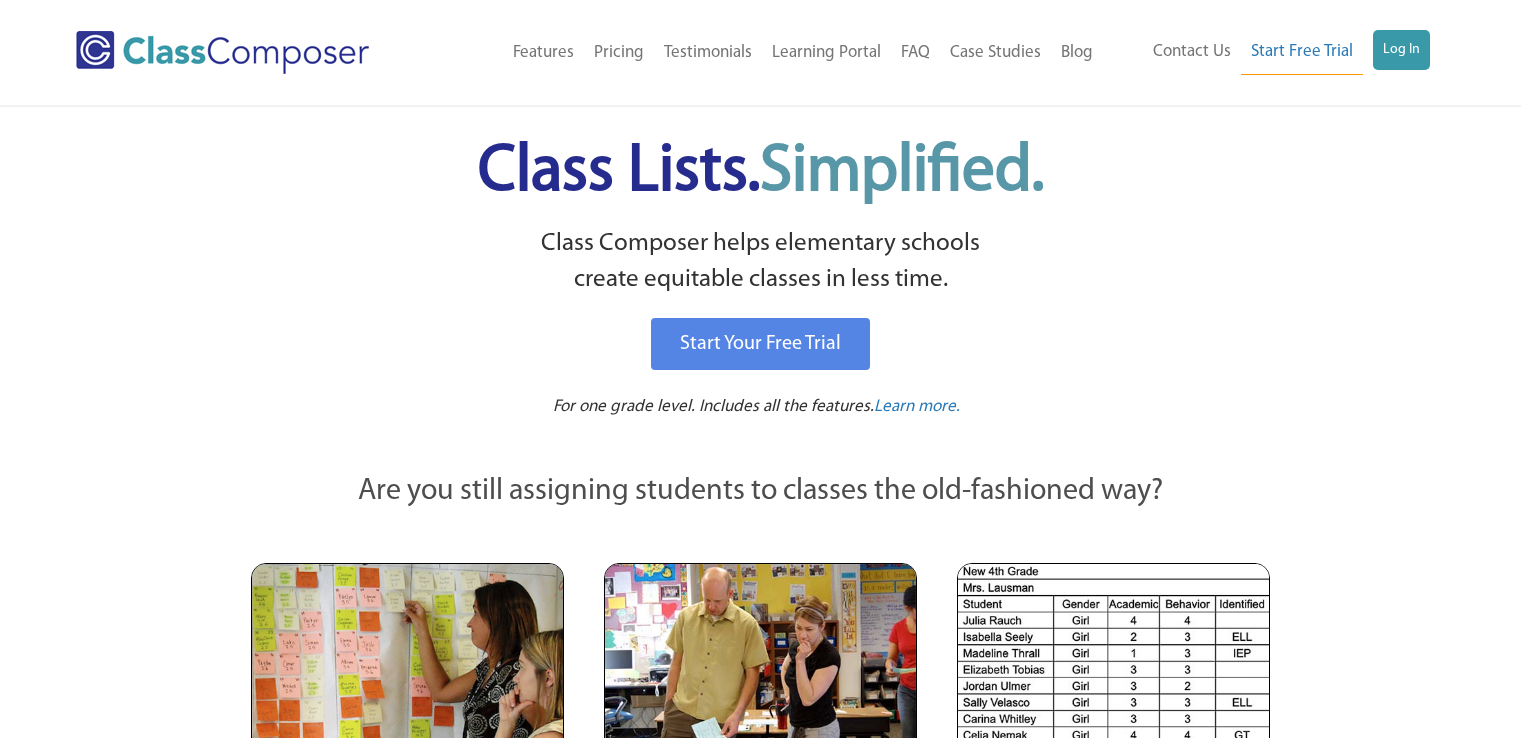 scroll, scrollTop: 0, scrollLeft: 0, axis: both 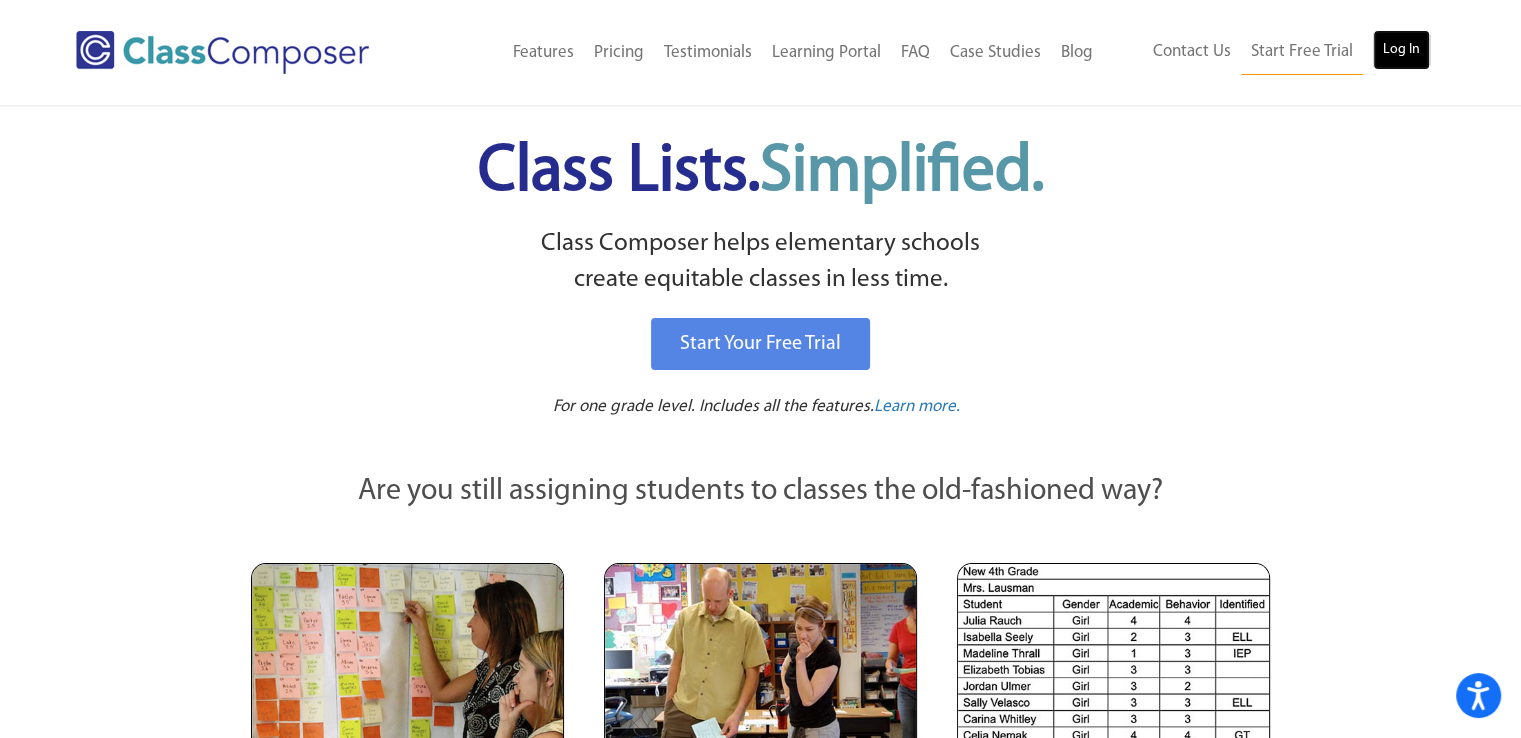 click on "Log In" at bounding box center [1401, 50] 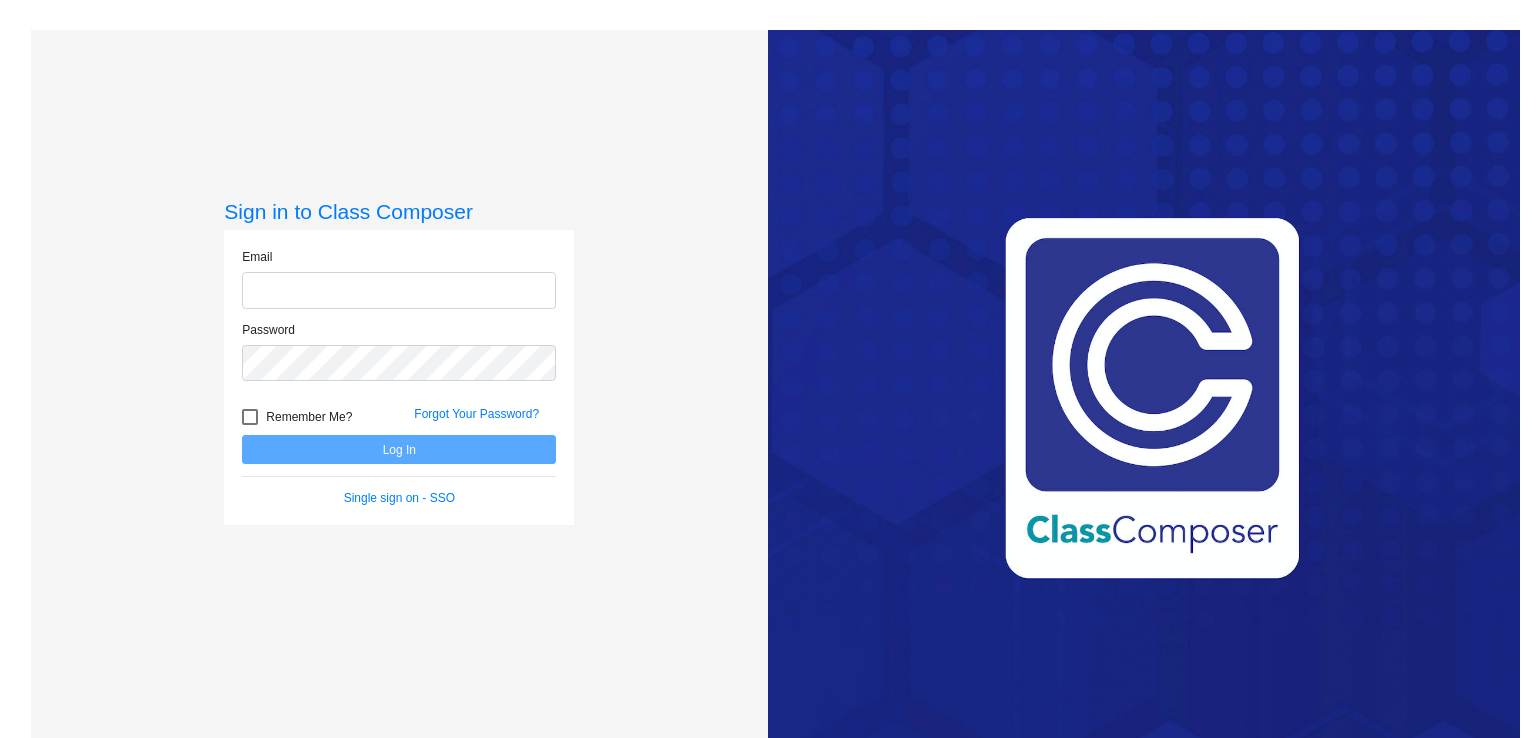 scroll, scrollTop: 0, scrollLeft: 0, axis: both 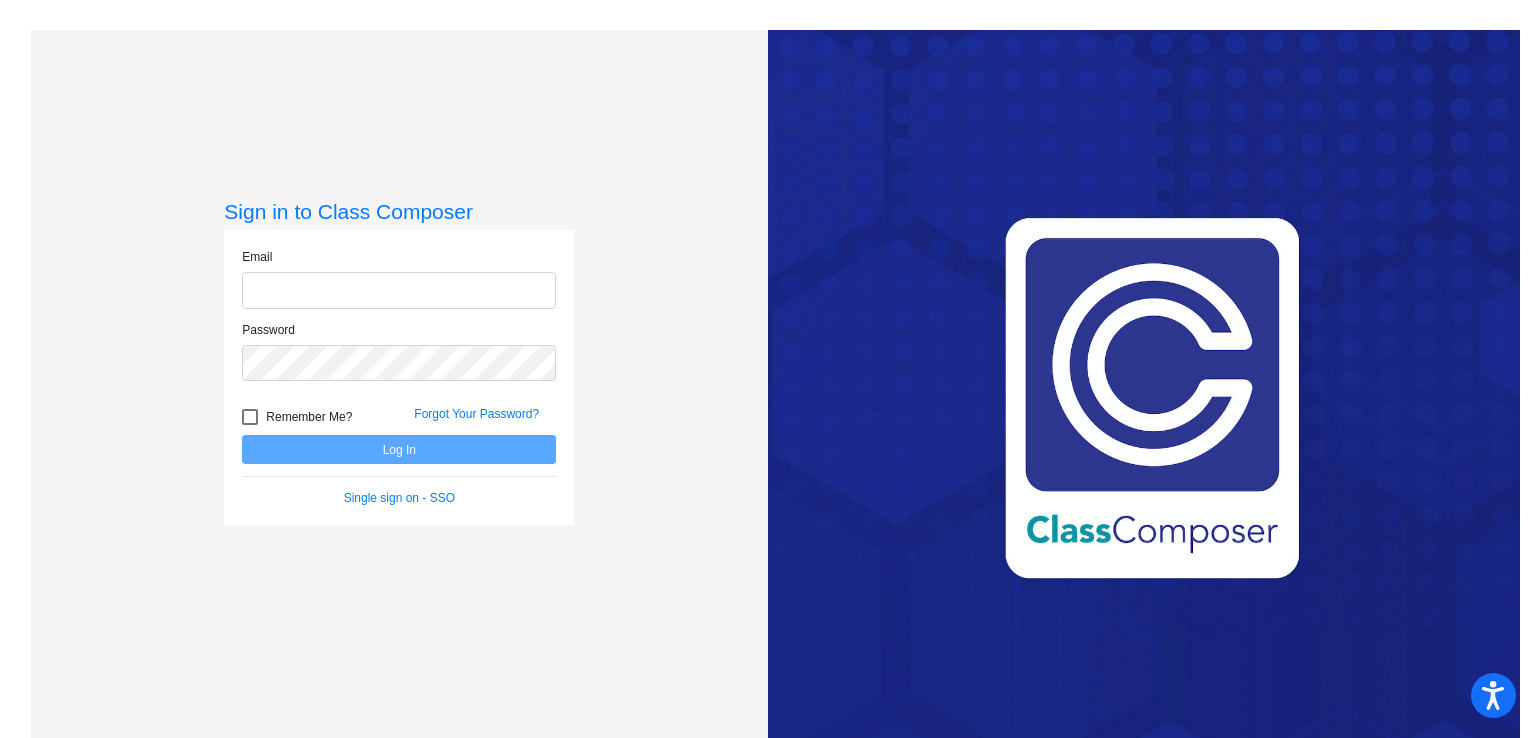 click 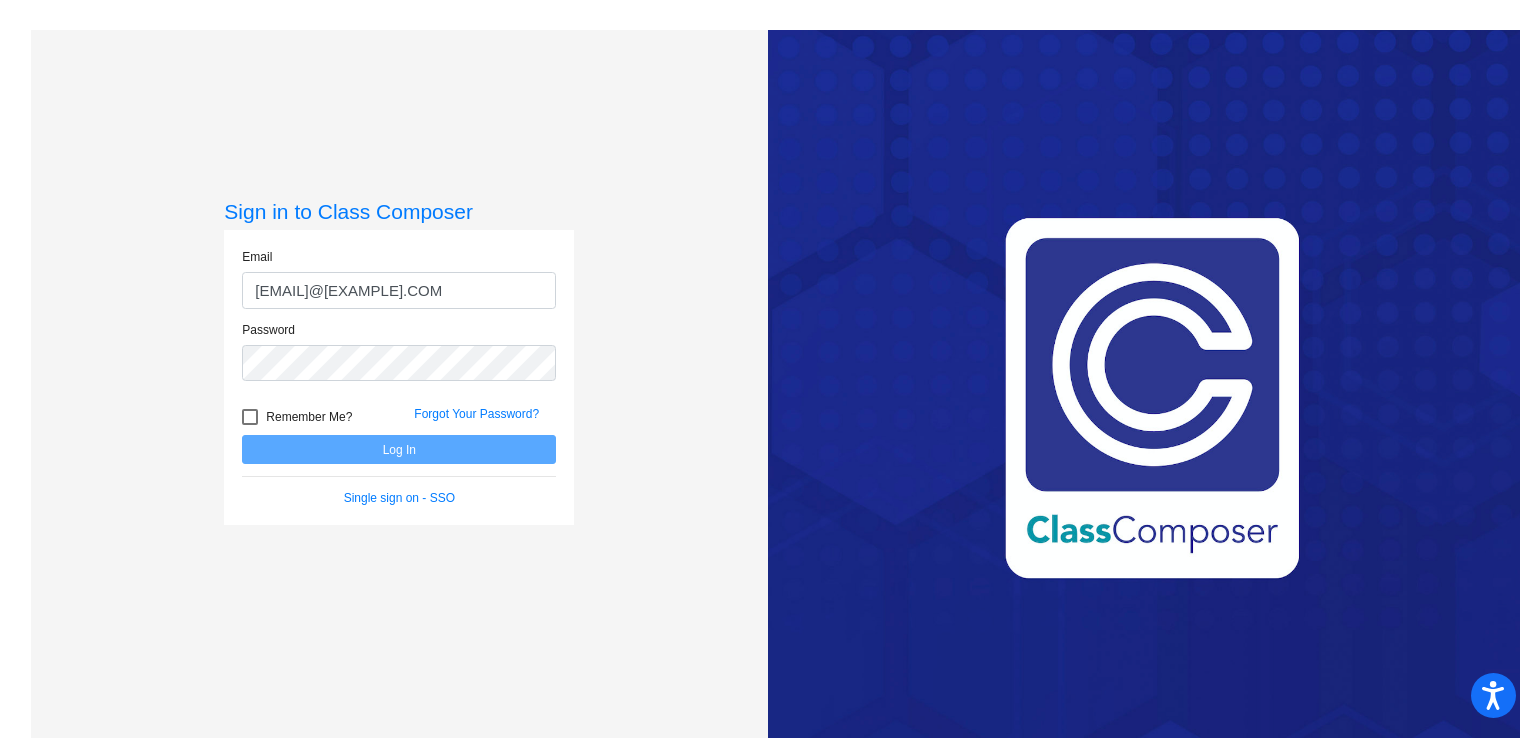 click on "Password" 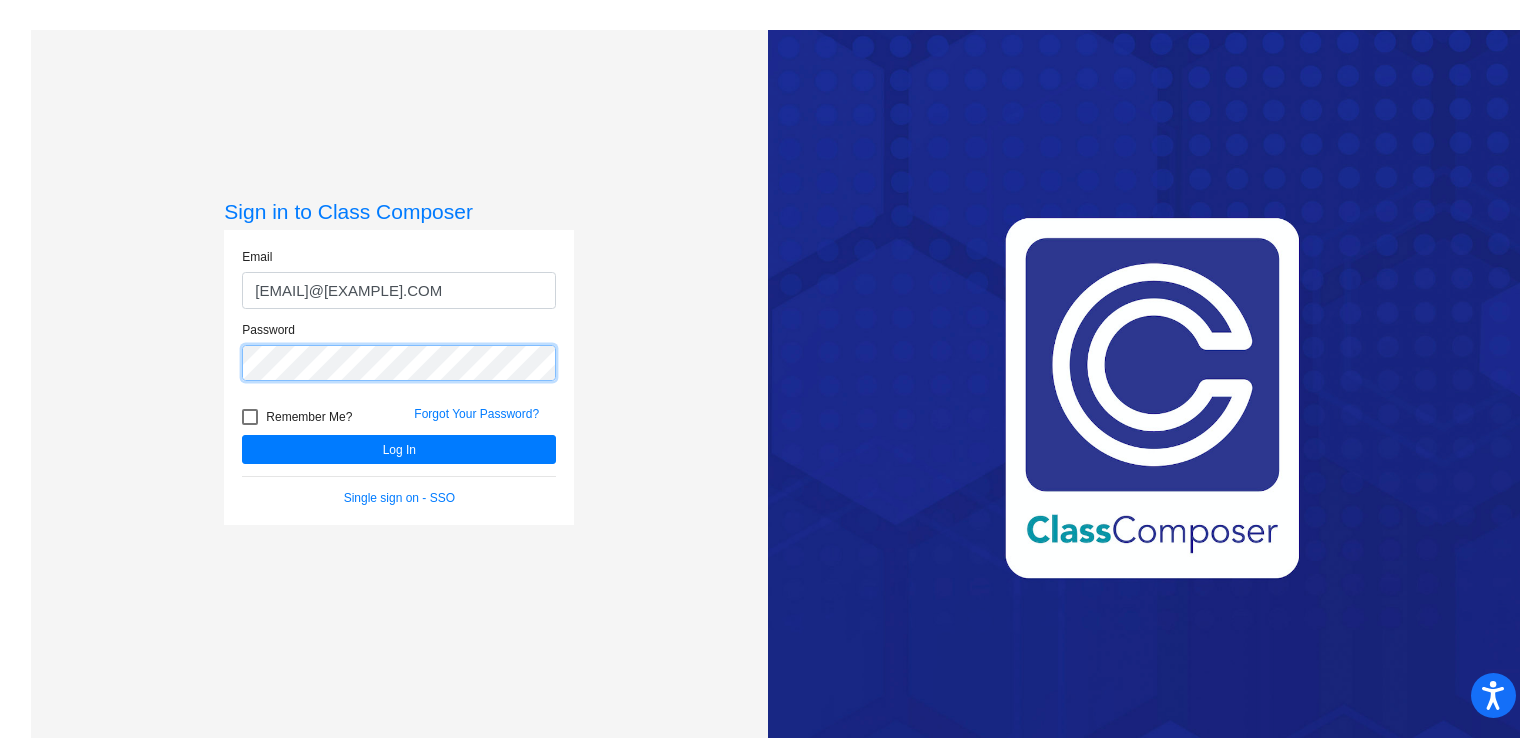click on "Log In" 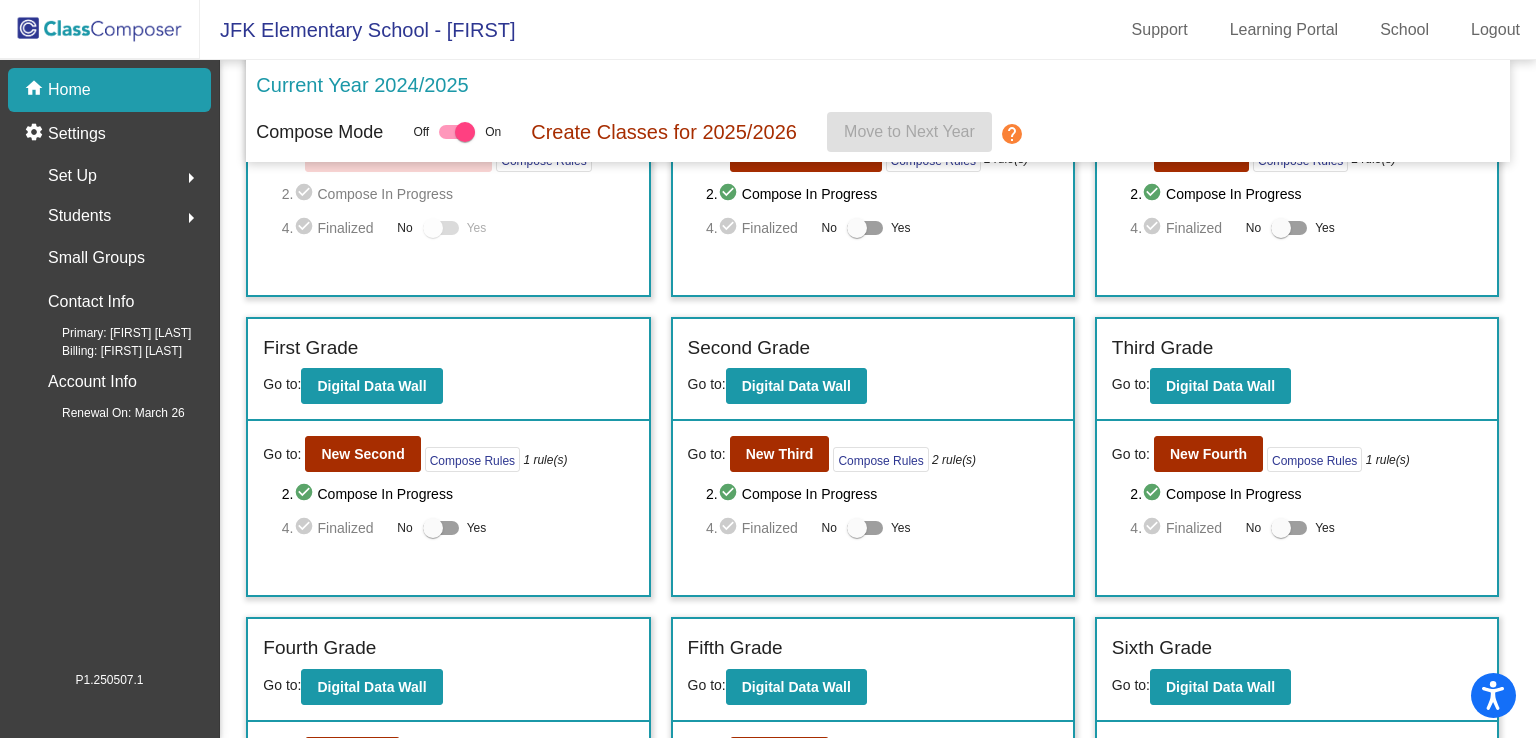 scroll, scrollTop: 164, scrollLeft: 0, axis: vertical 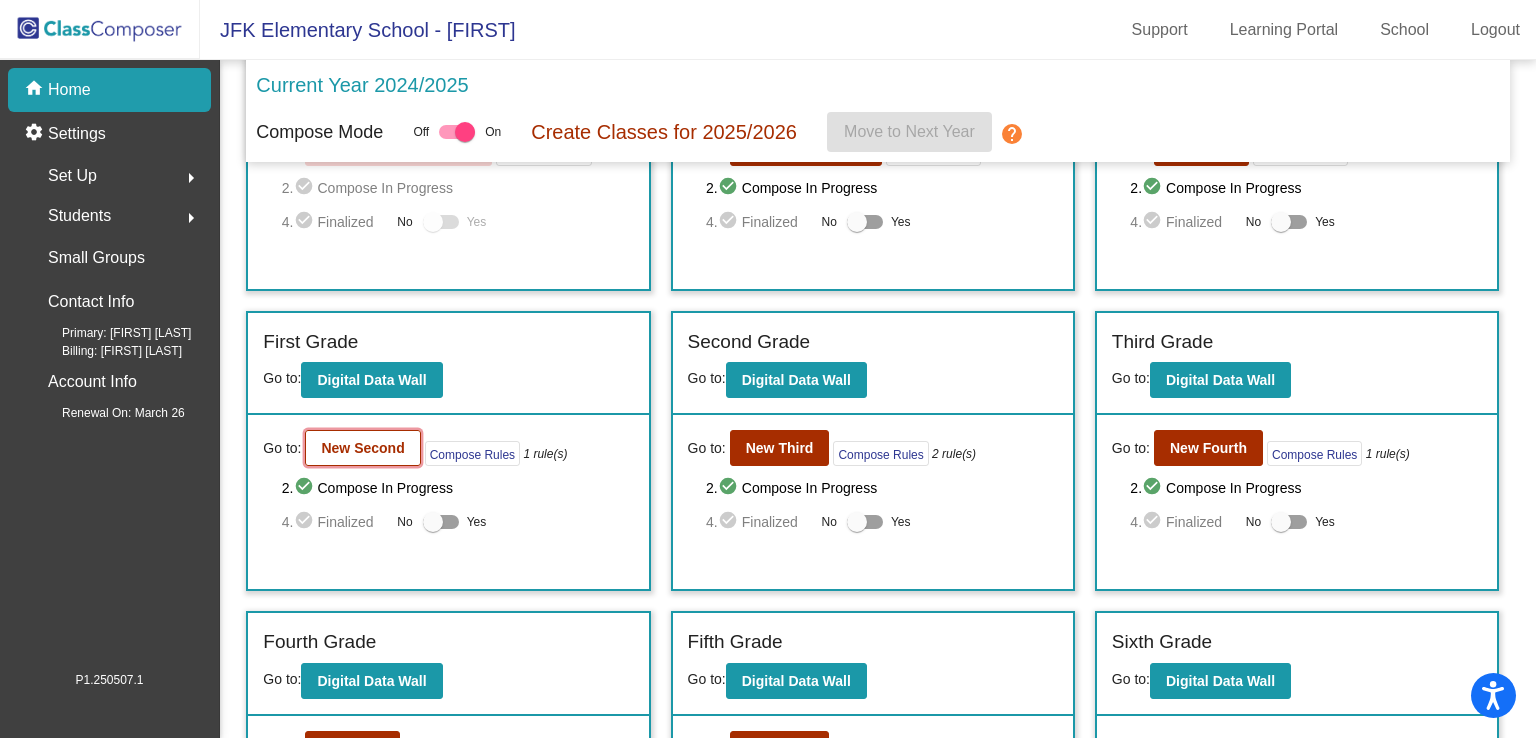 click on "New Second" 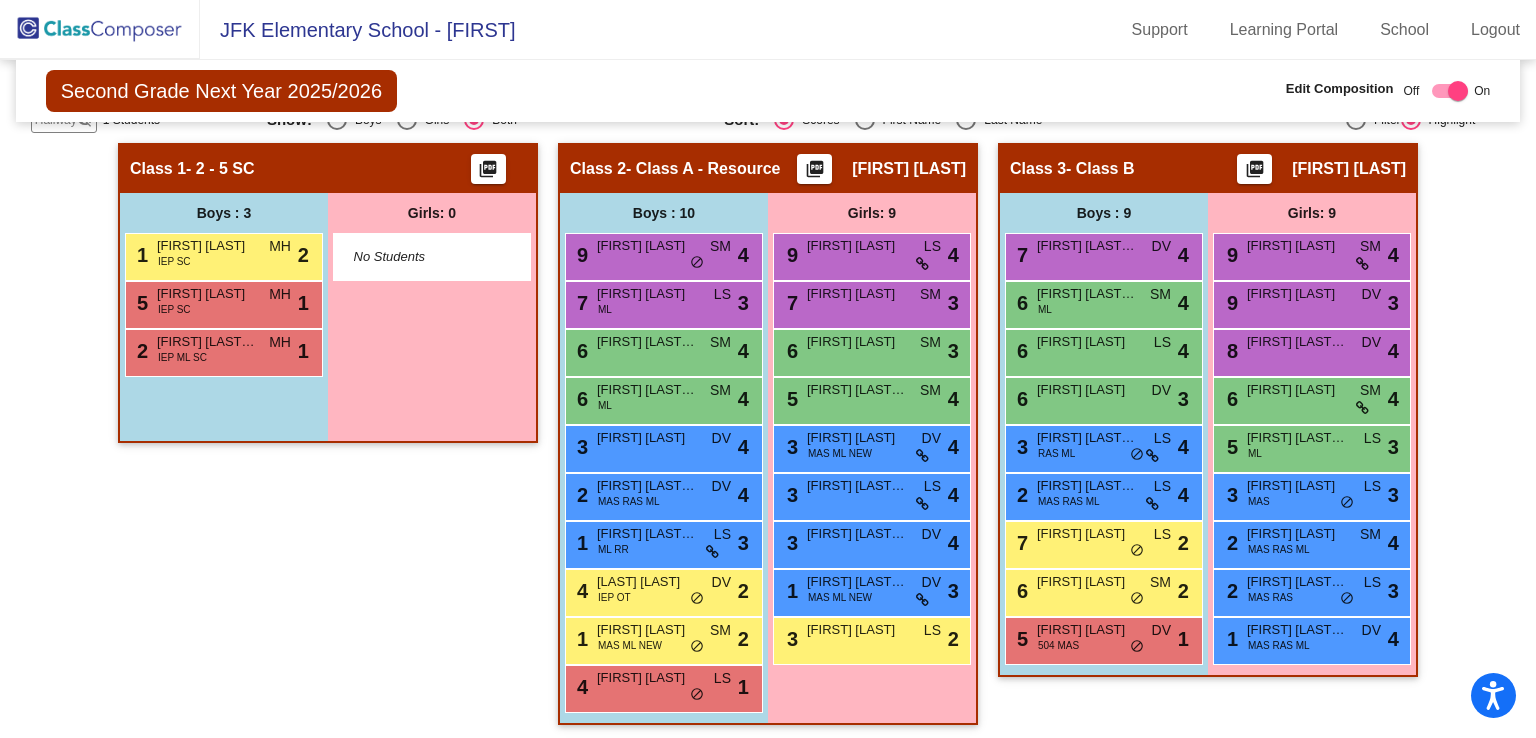 scroll, scrollTop: 420, scrollLeft: 0, axis: vertical 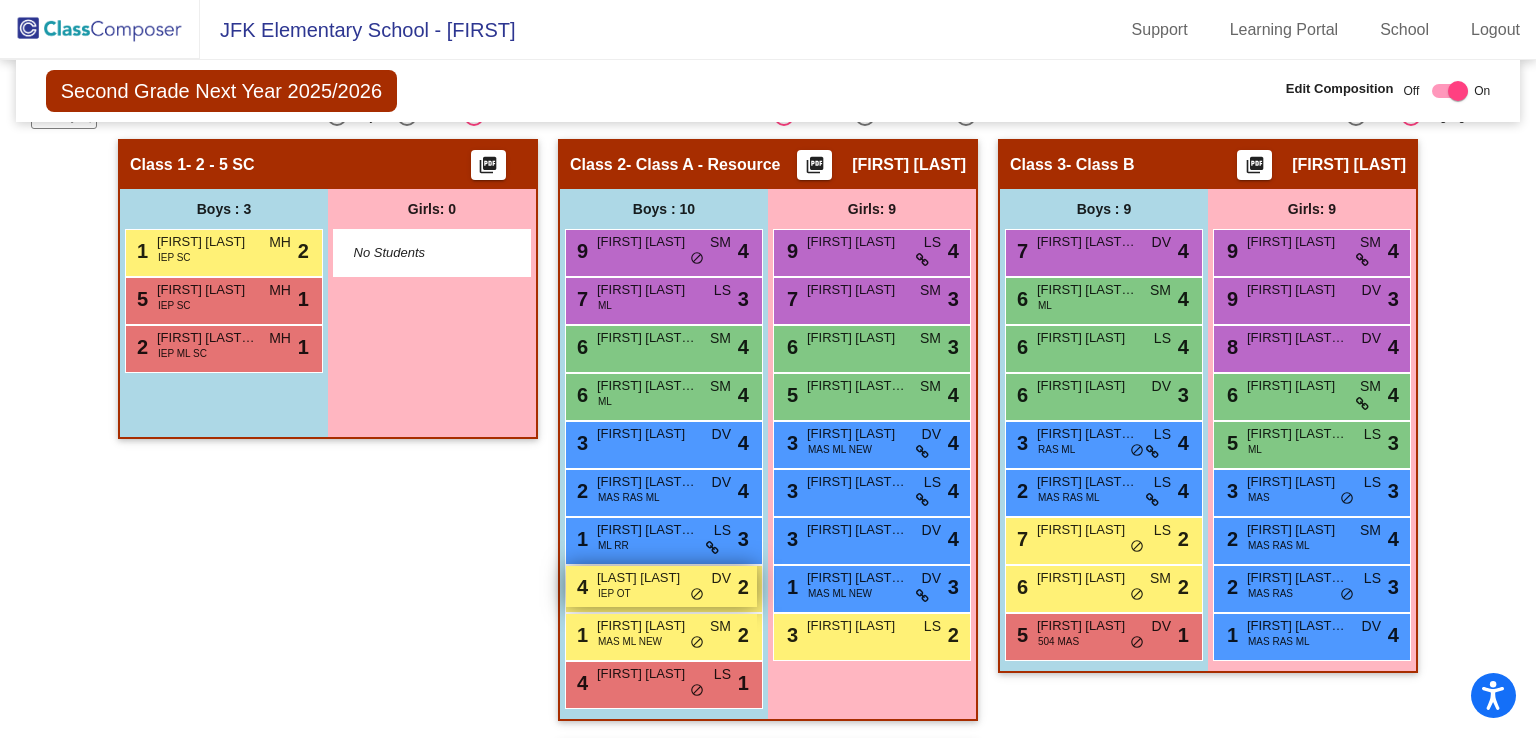 click on "4 [LAST] [LAST] IEP OT DV lock do_not_disturb_alt 2" at bounding box center (661, 586) 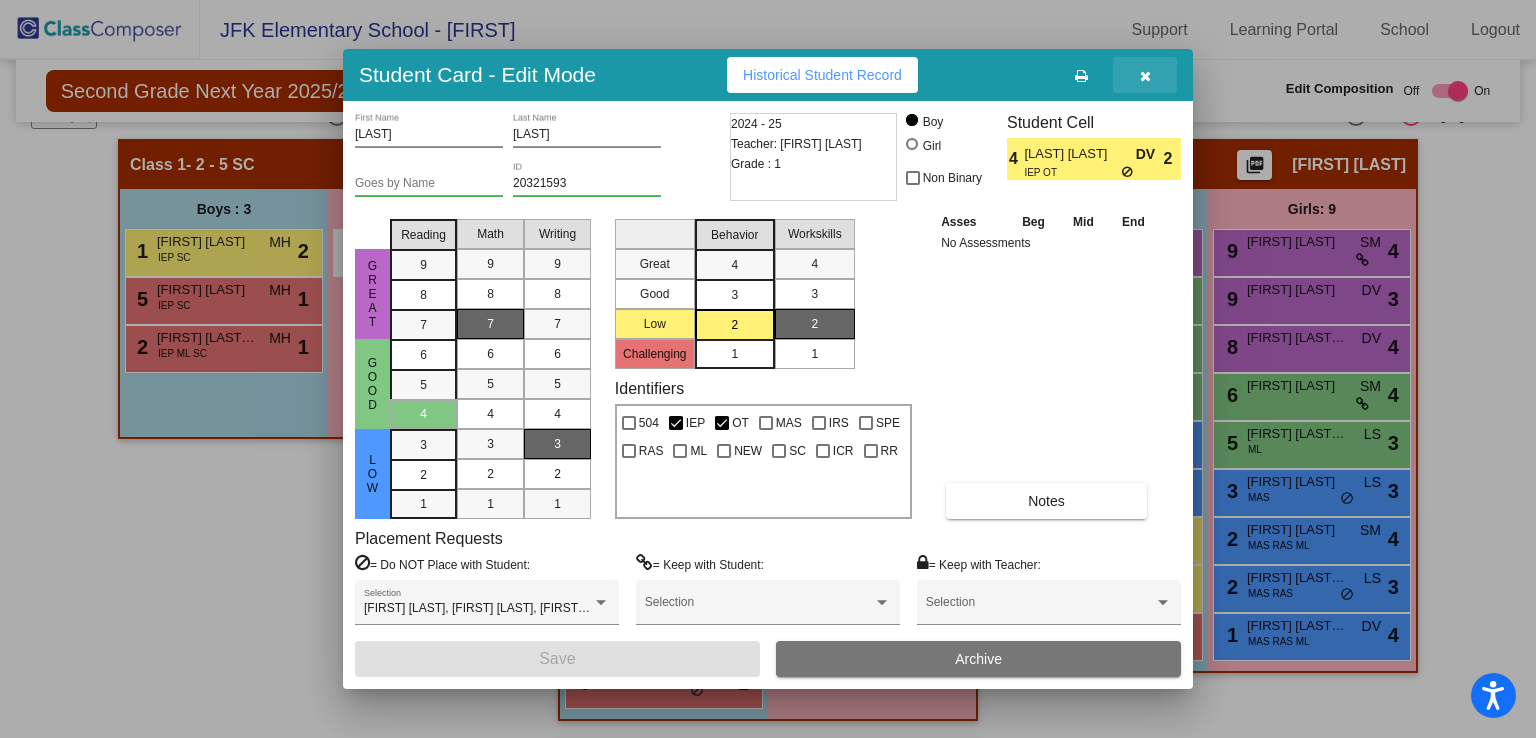 click at bounding box center [1145, 75] 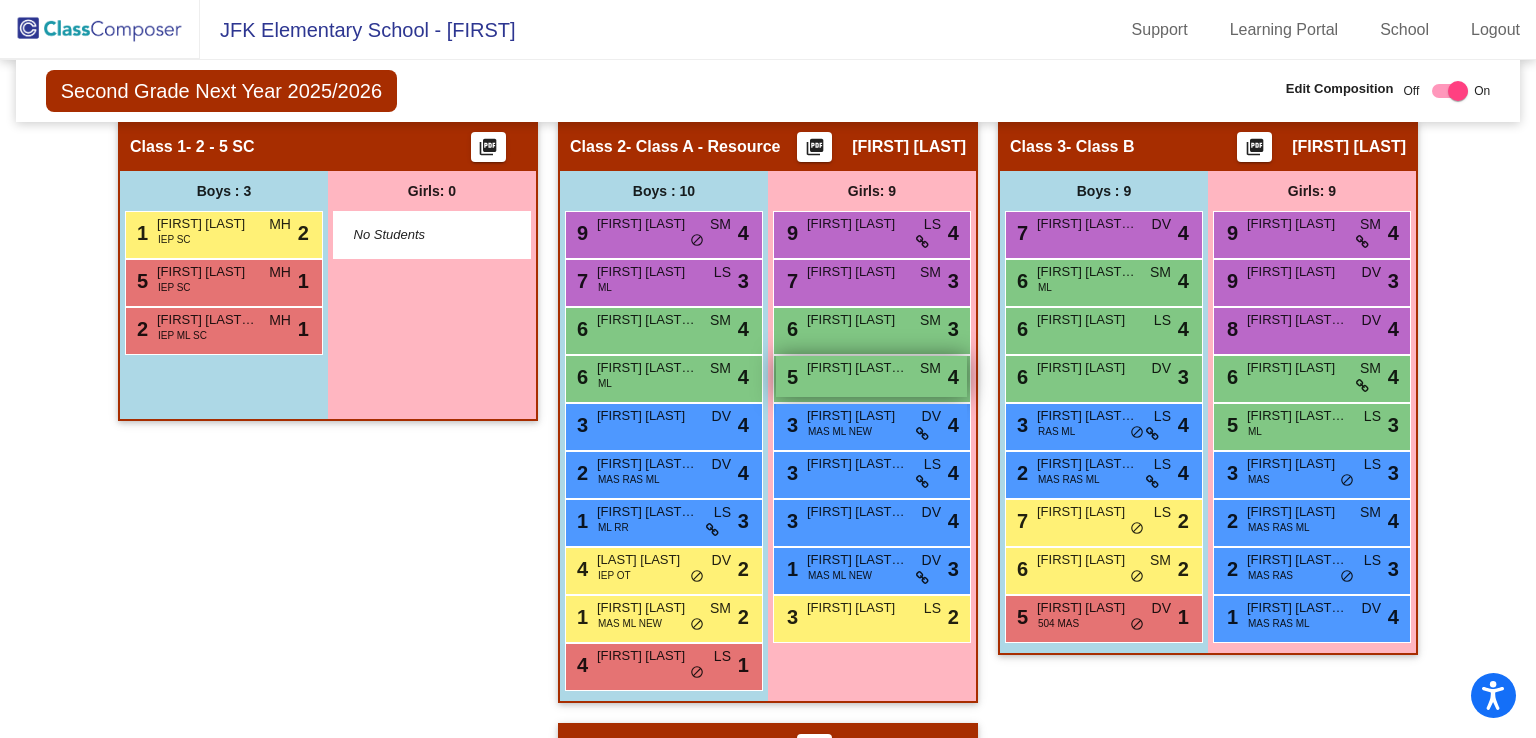 scroll, scrollTop: 442, scrollLeft: 0, axis: vertical 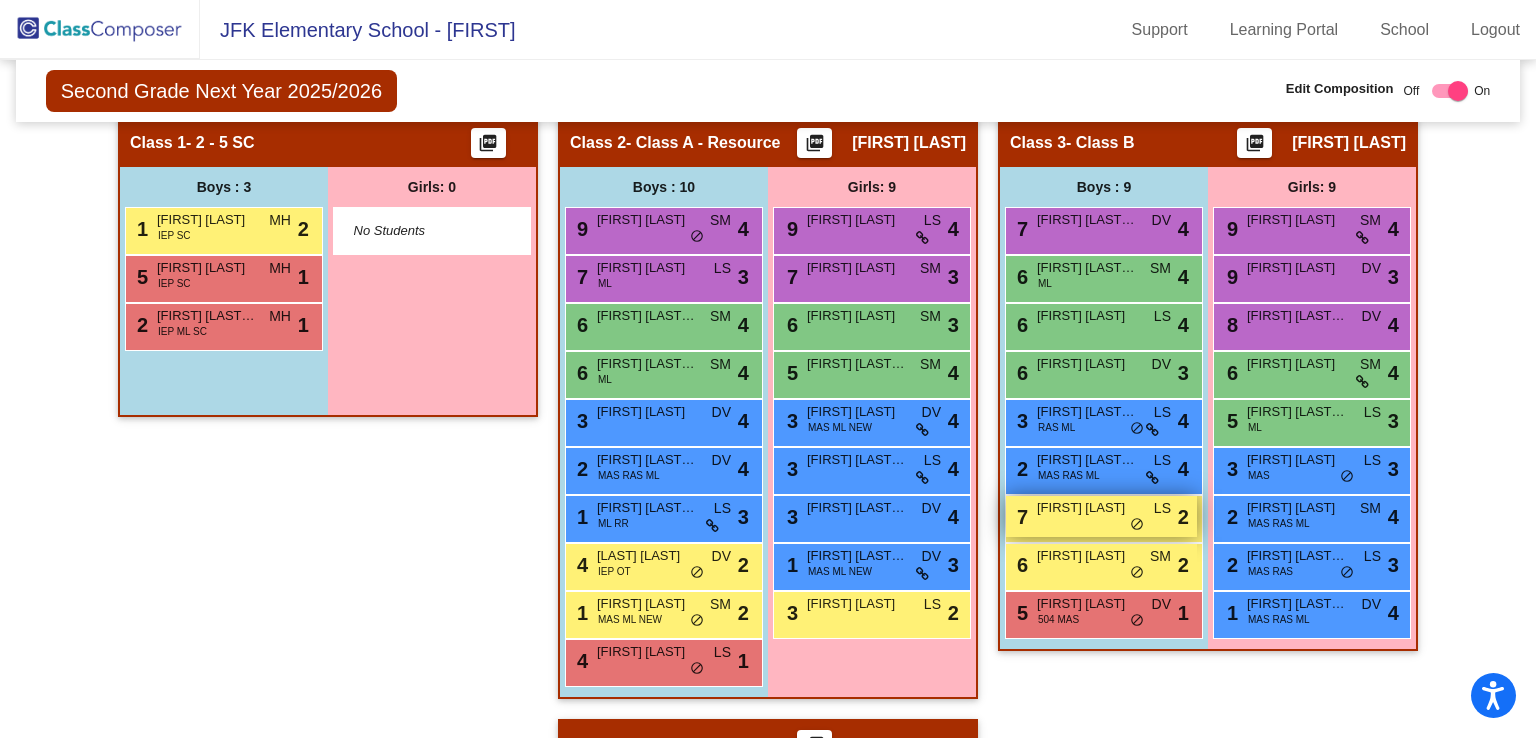 click on "Connor Boster" at bounding box center (1087, 508) 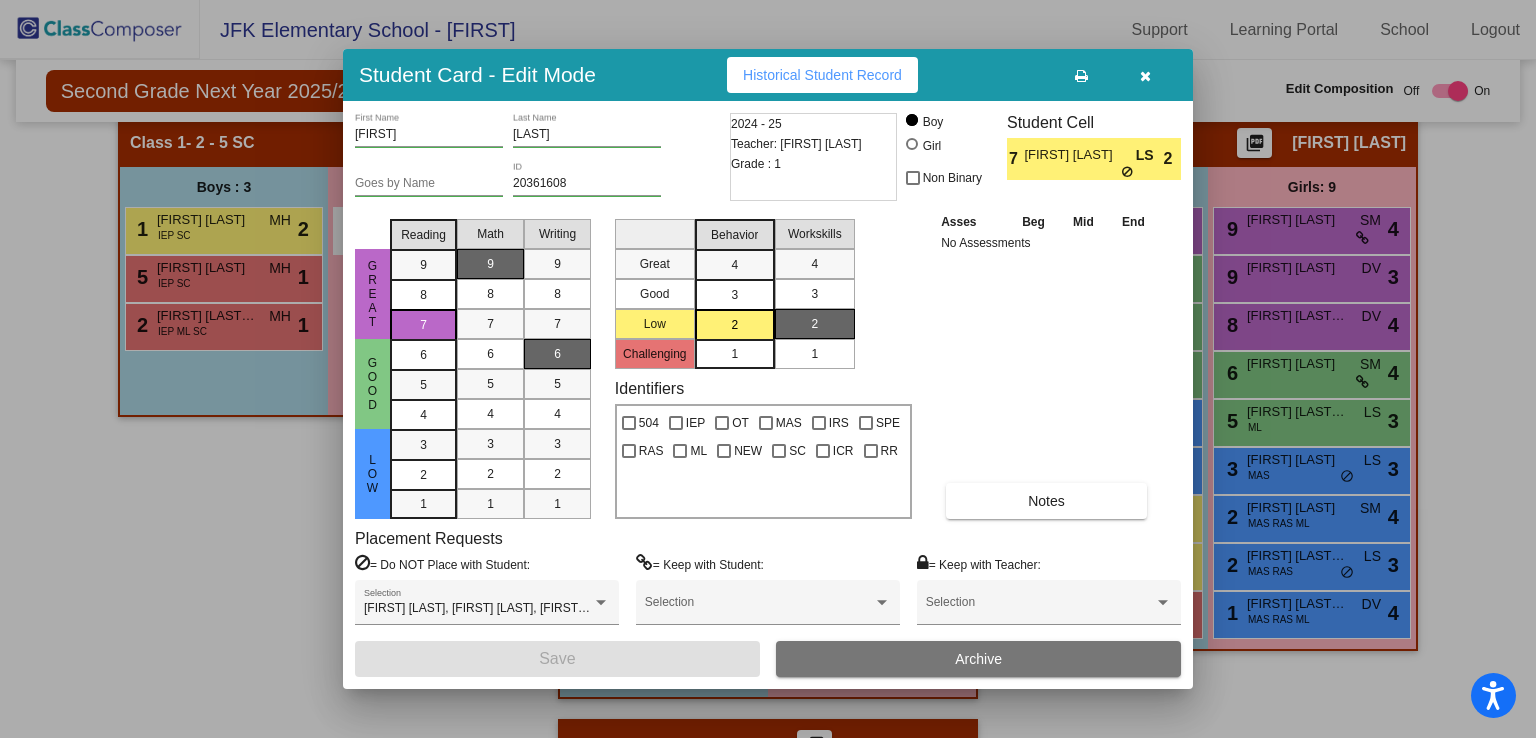 click at bounding box center [1145, 76] 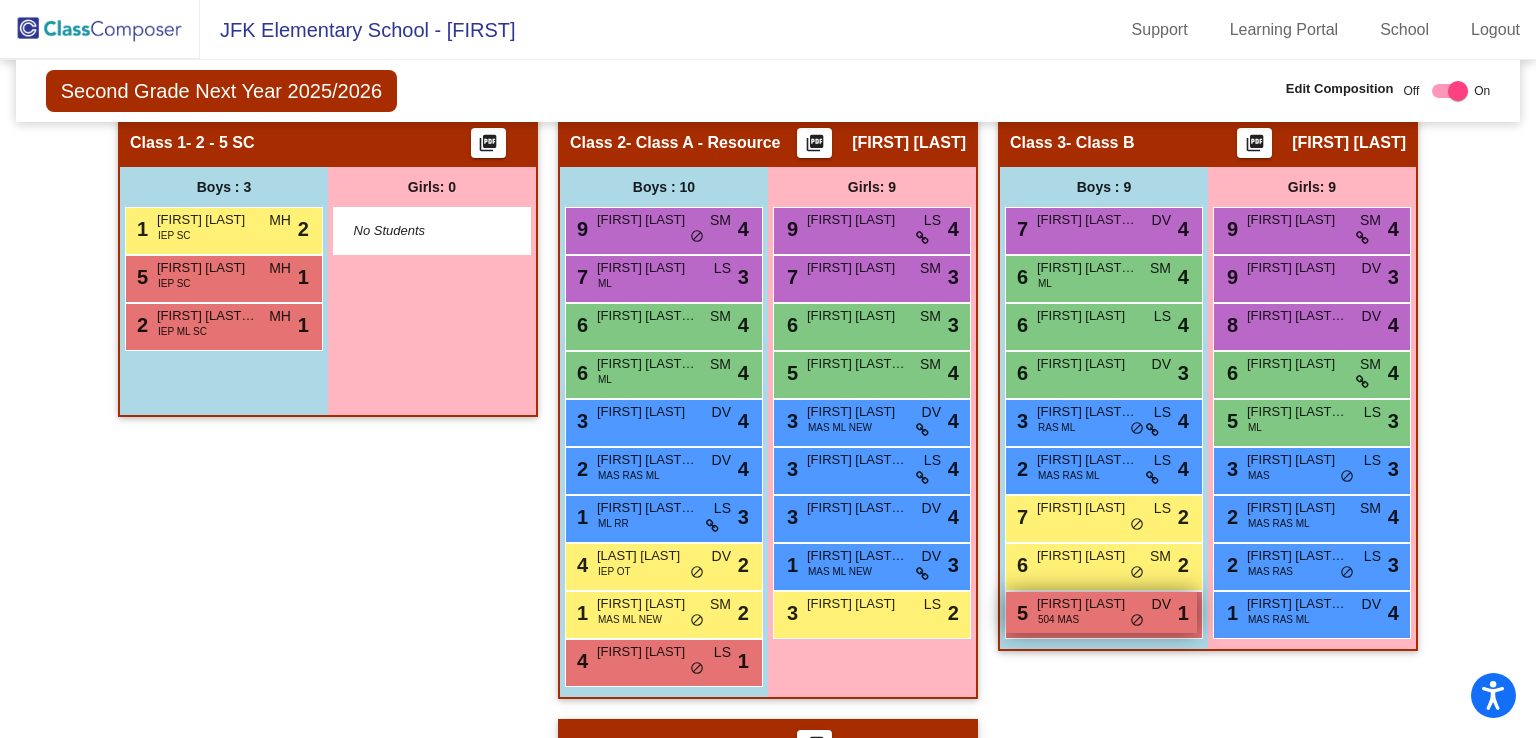 click on "5 Noah Stewart 504 MAS DV lock do_not_disturb_alt 1" at bounding box center [1101, 612] 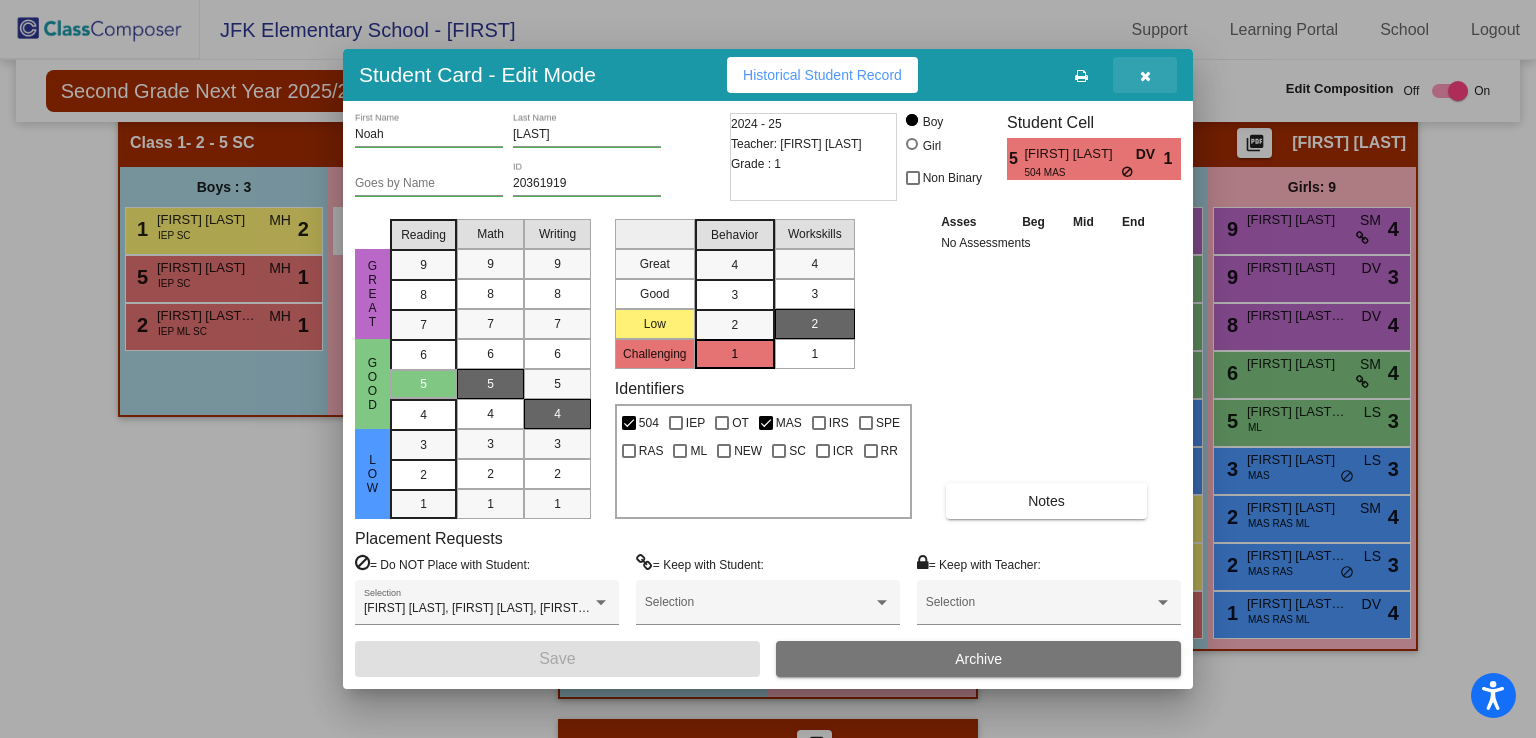 click at bounding box center (1145, 76) 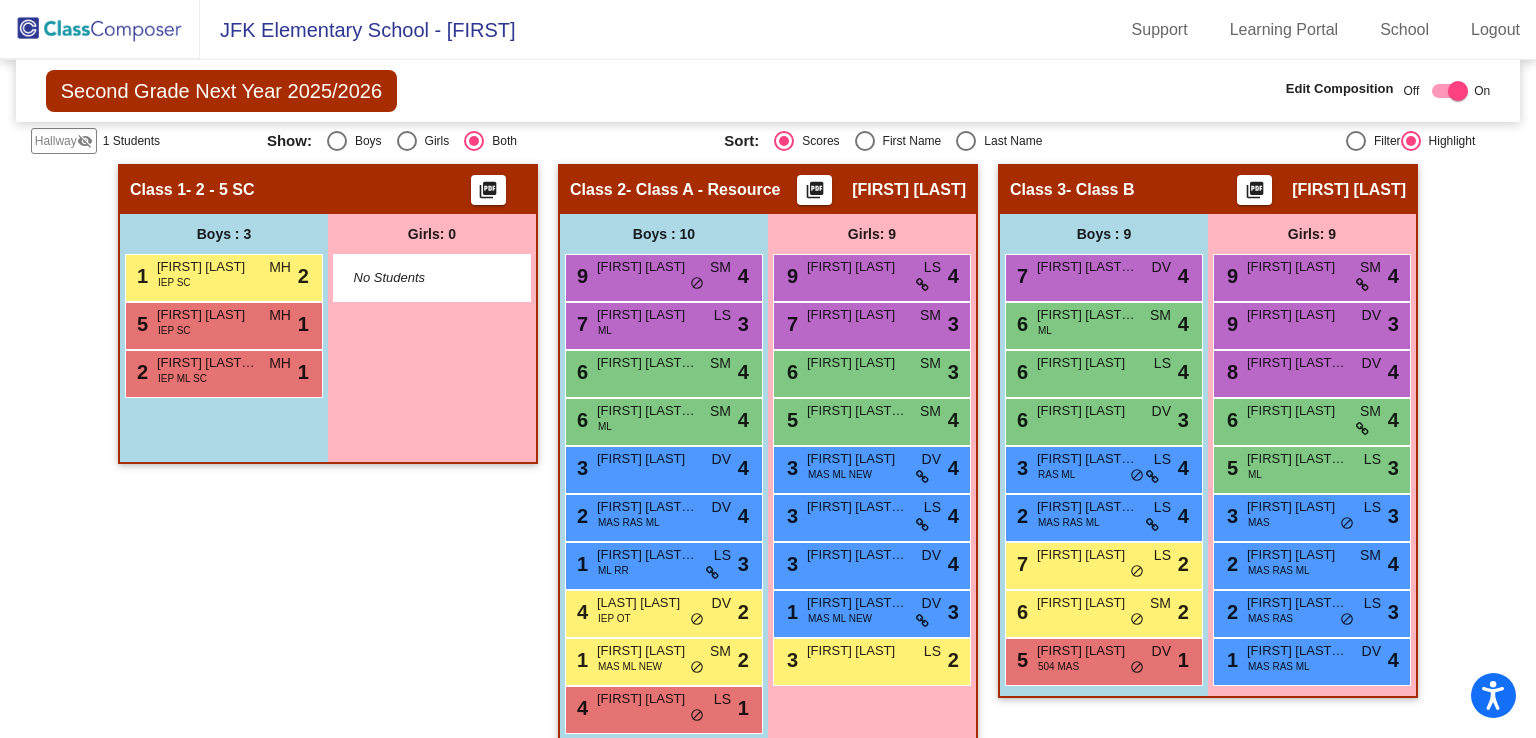 scroll, scrollTop: 396, scrollLeft: 0, axis: vertical 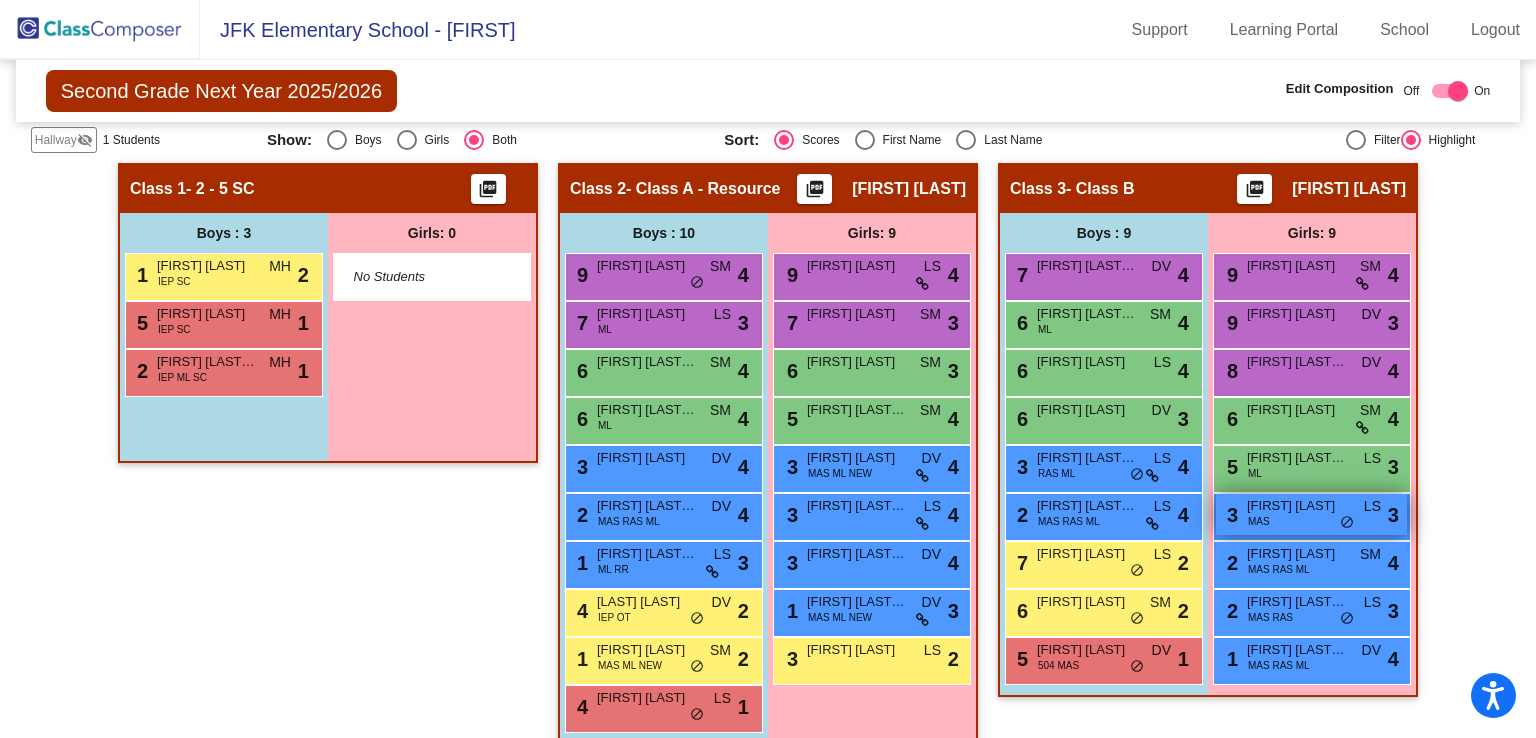 click on "3 Everly Traver MAS LS lock do_not_disturb_alt 3" at bounding box center (1311, 514) 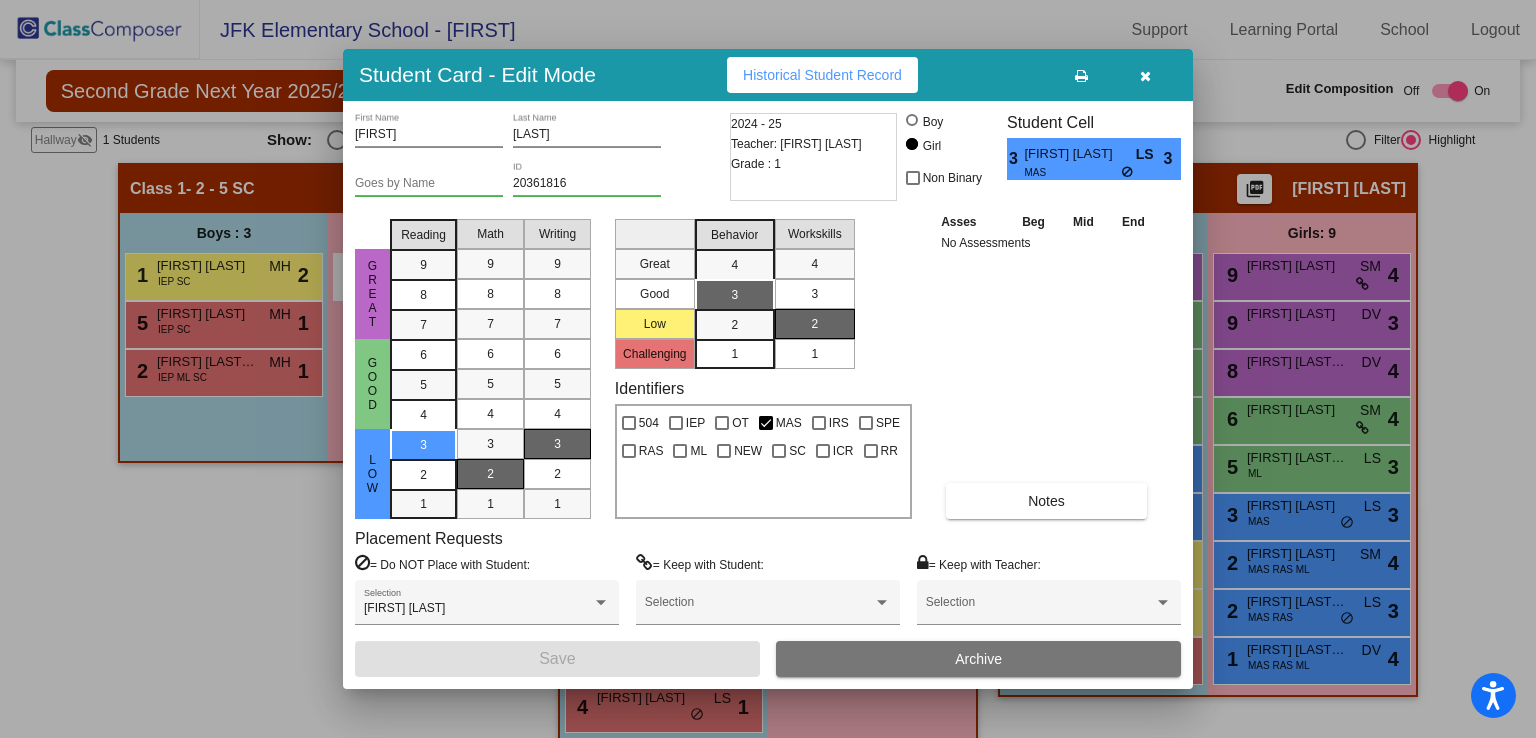 click at bounding box center [1145, 76] 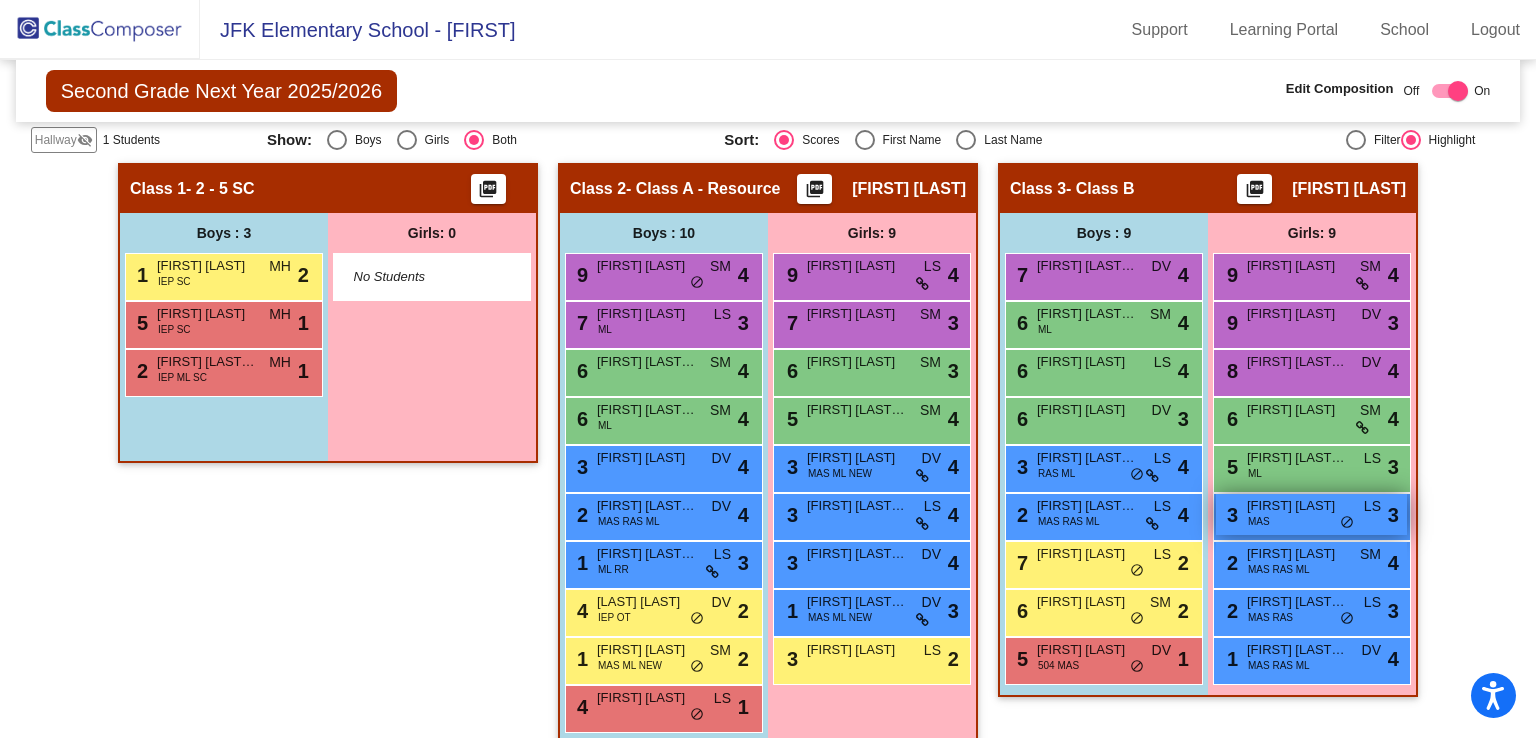 click on "Everly Traver" at bounding box center [1297, 506] 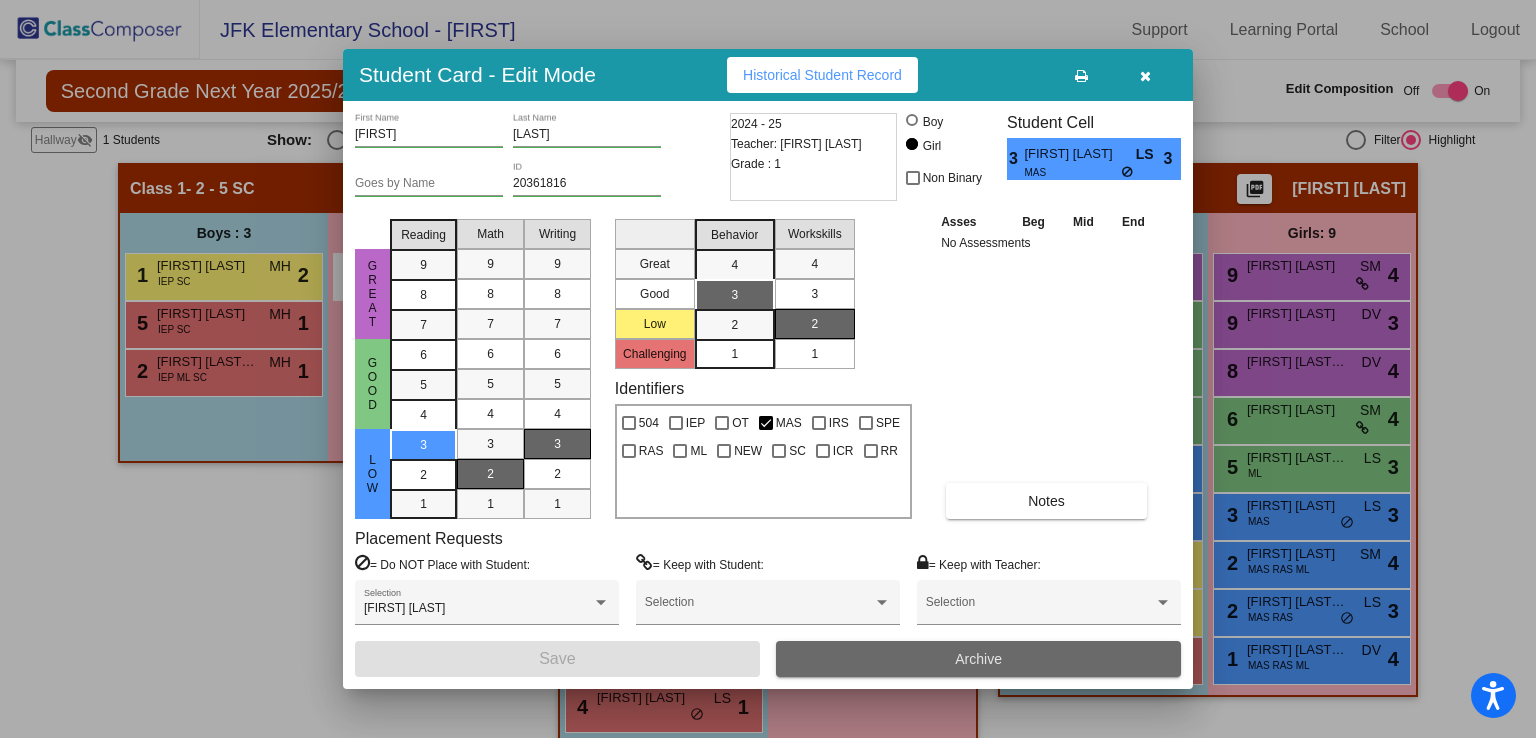 click on "Archive" at bounding box center (978, 659) 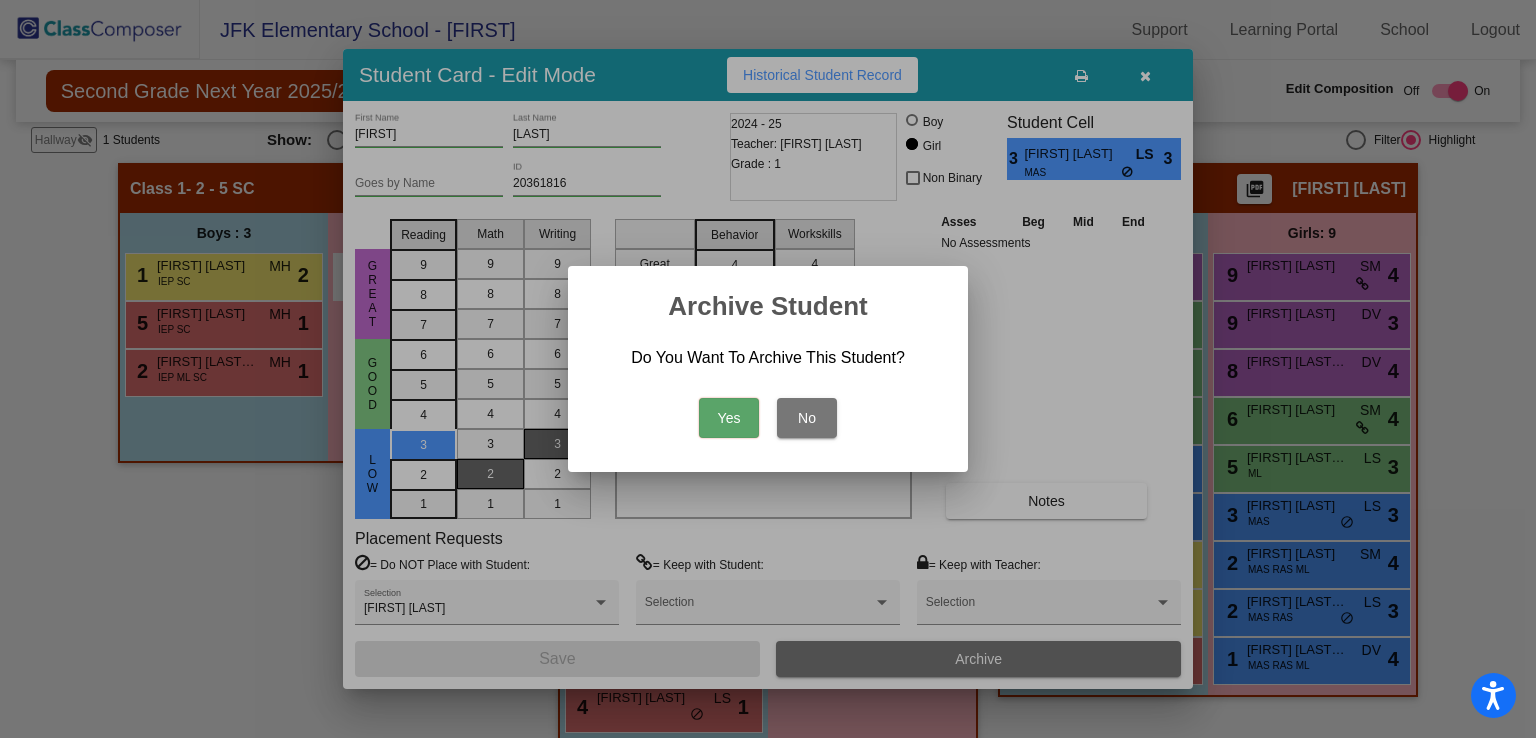 click on "No" at bounding box center [807, 418] 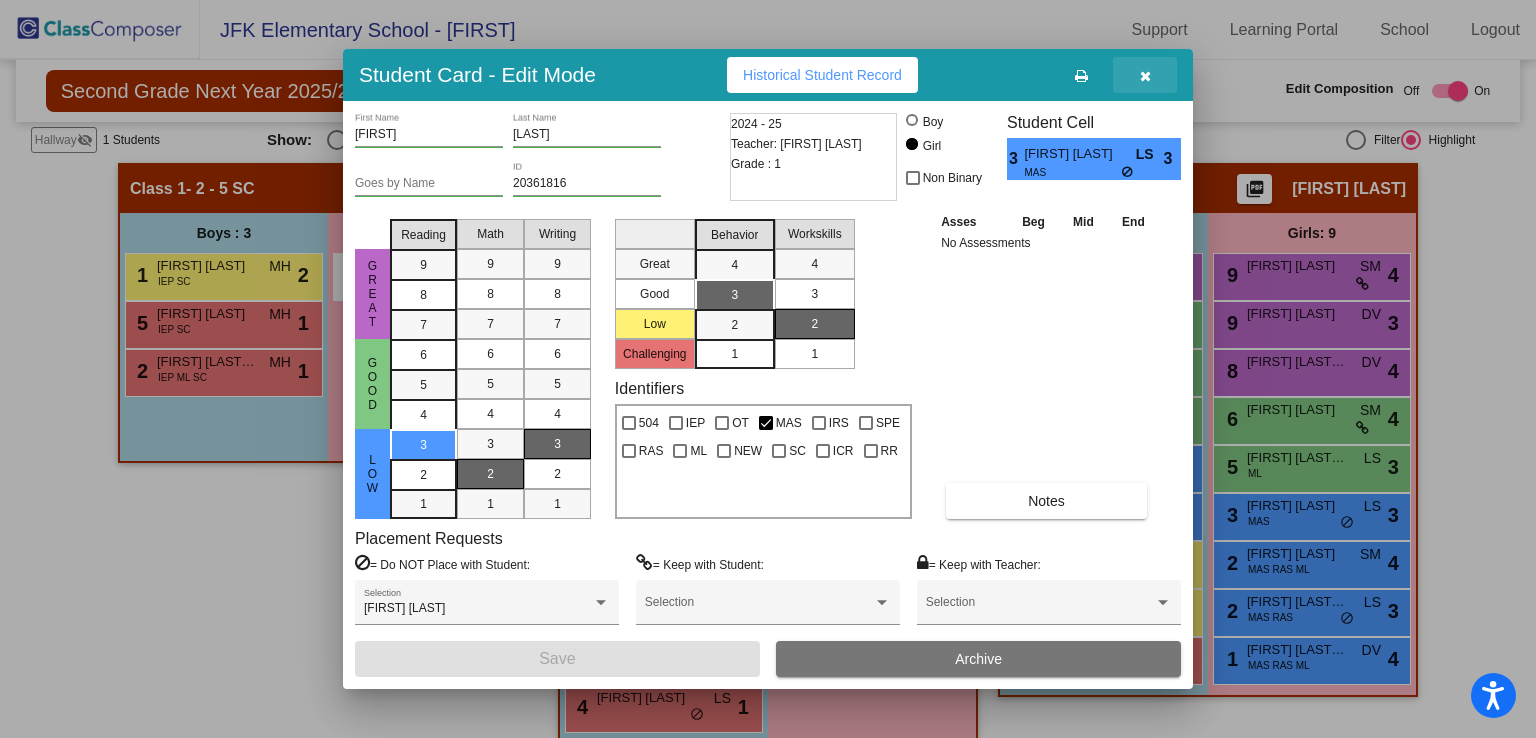 click at bounding box center [1145, 75] 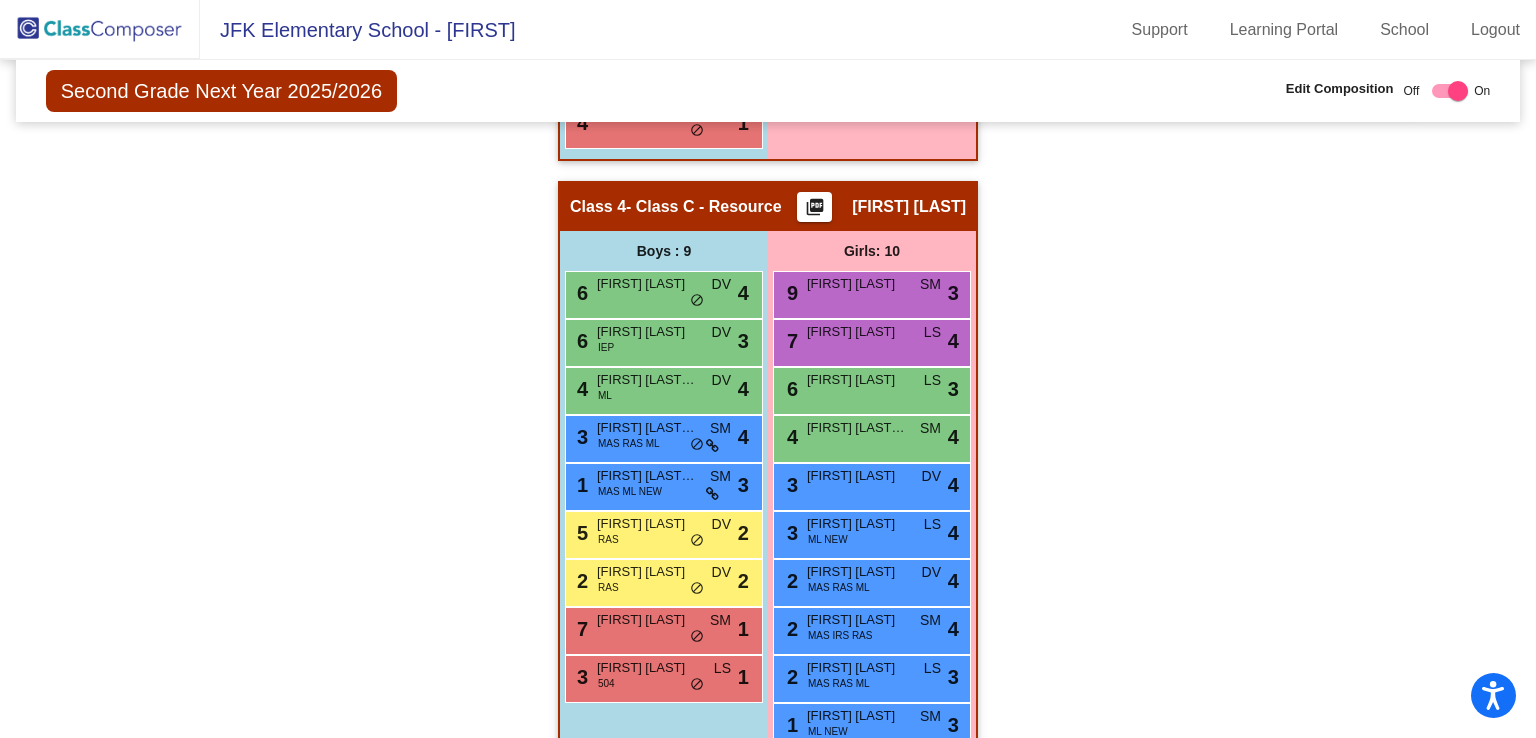 scroll, scrollTop: 1011, scrollLeft: 0, axis: vertical 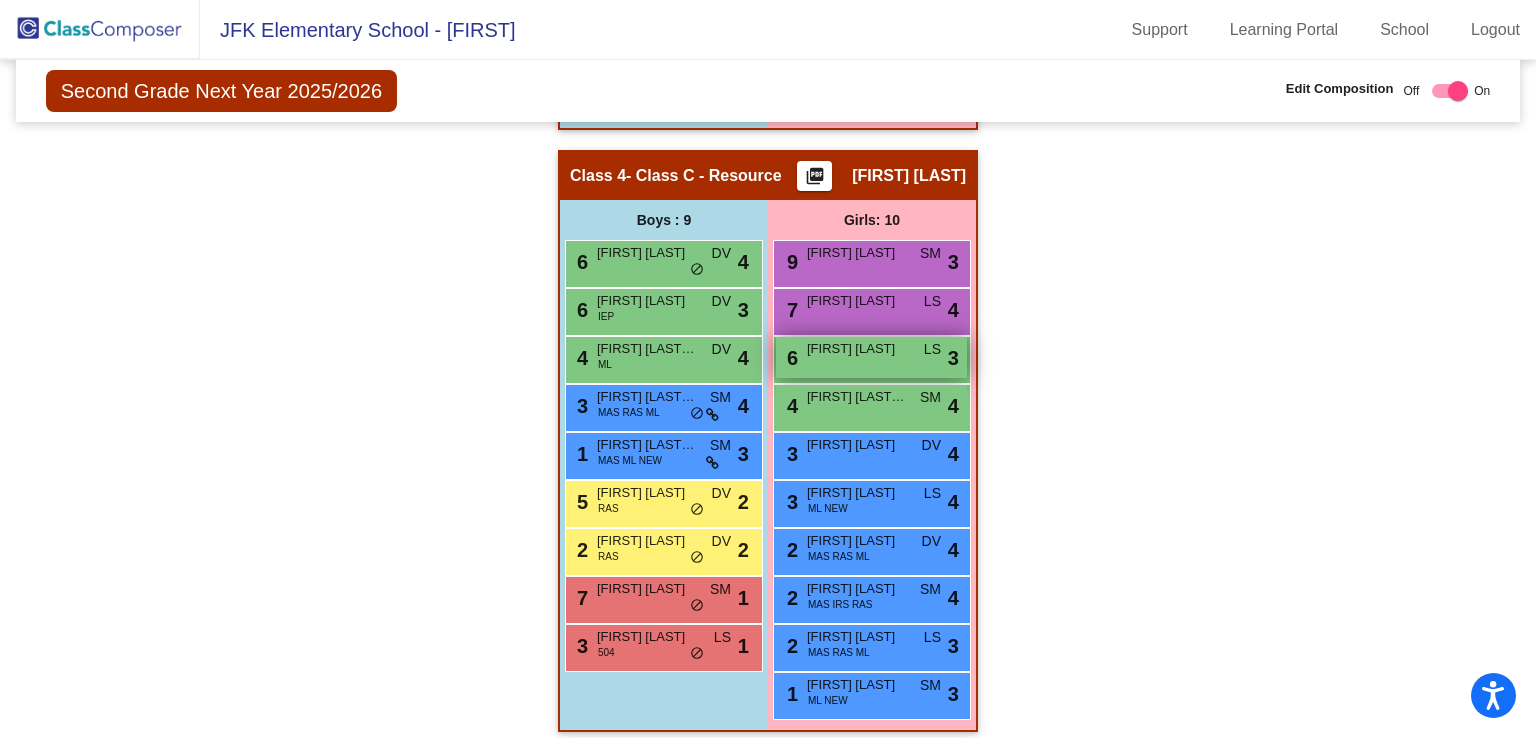 click on "Carolyn Washington" at bounding box center (857, 349) 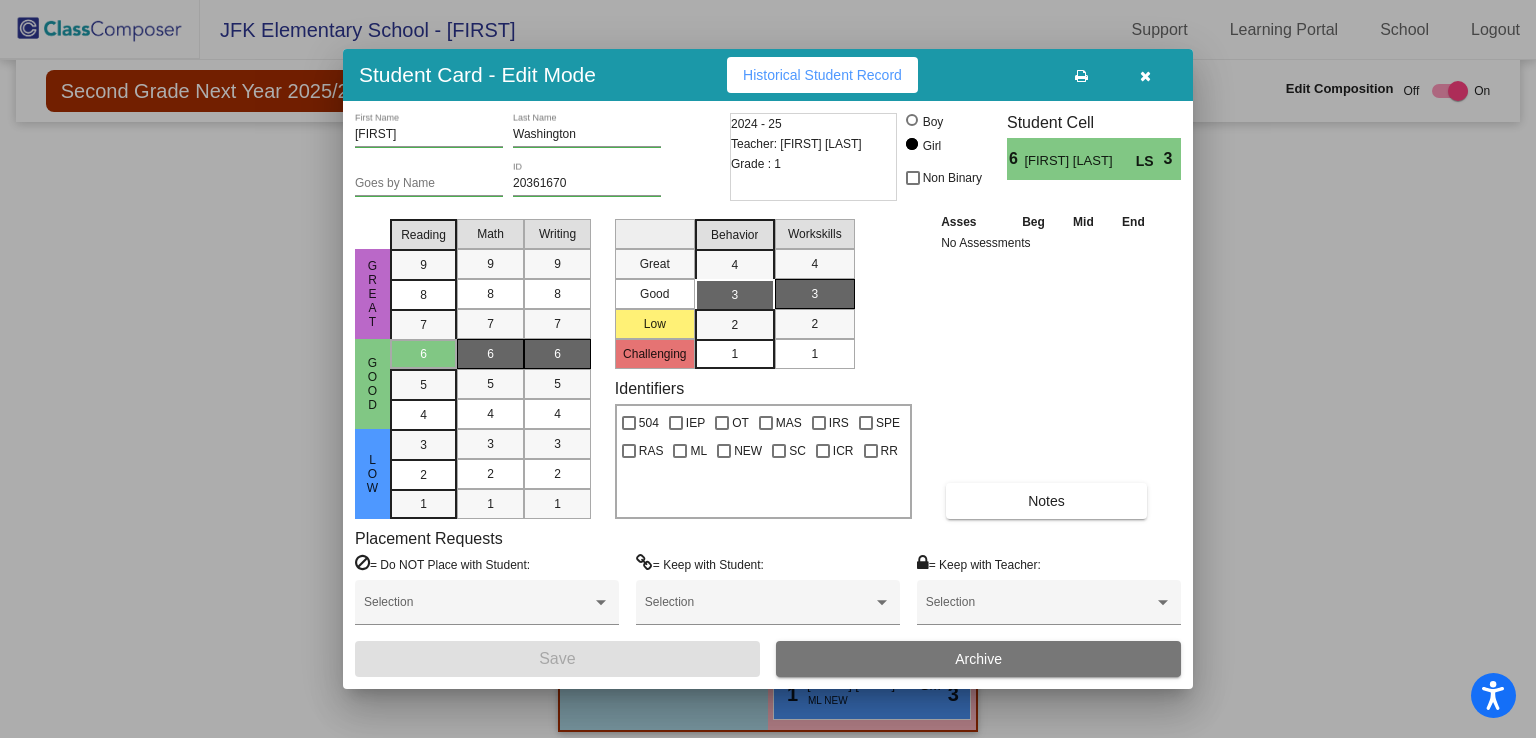 click at bounding box center [1145, 75] 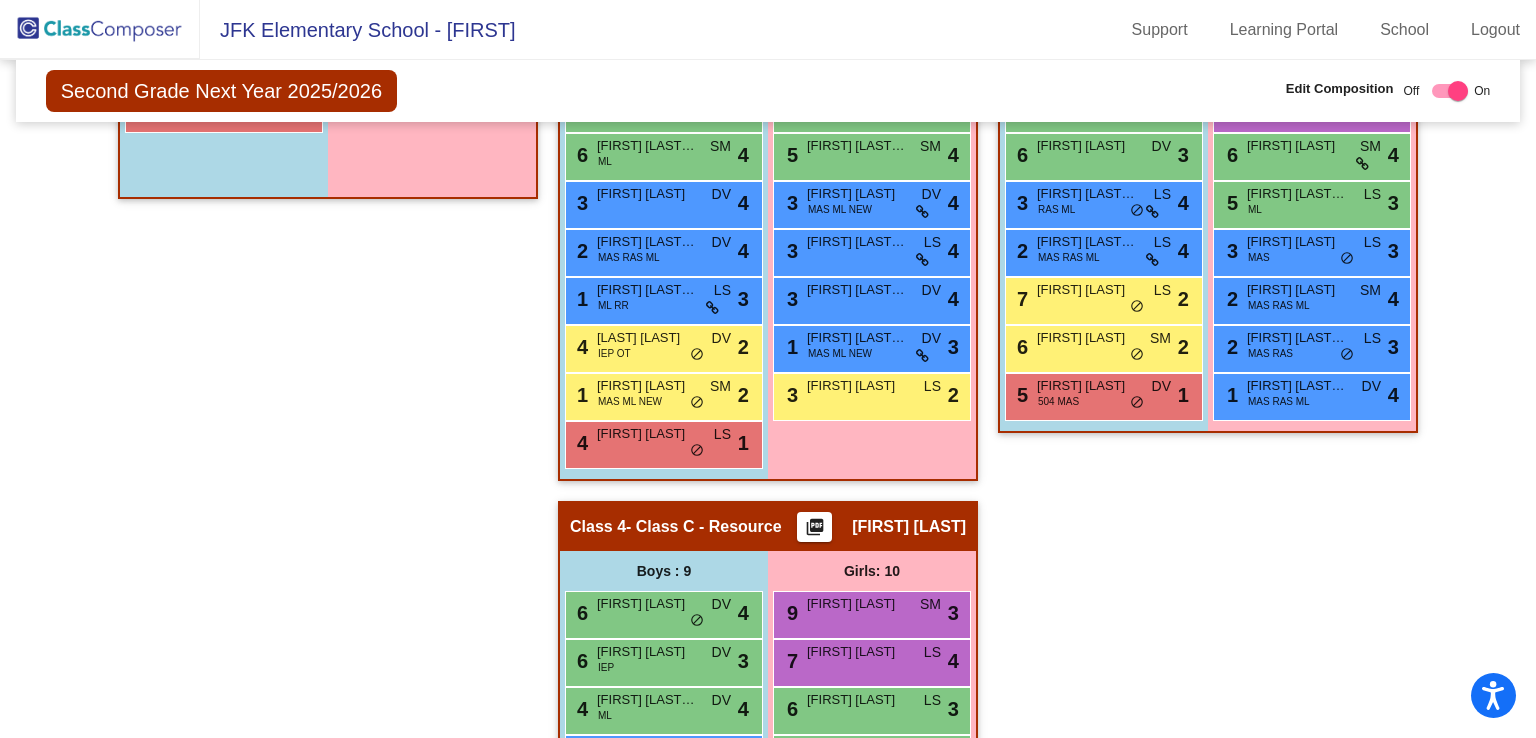 scroll, scrollTop: 652, scrollLeft: 0, axis: vertical 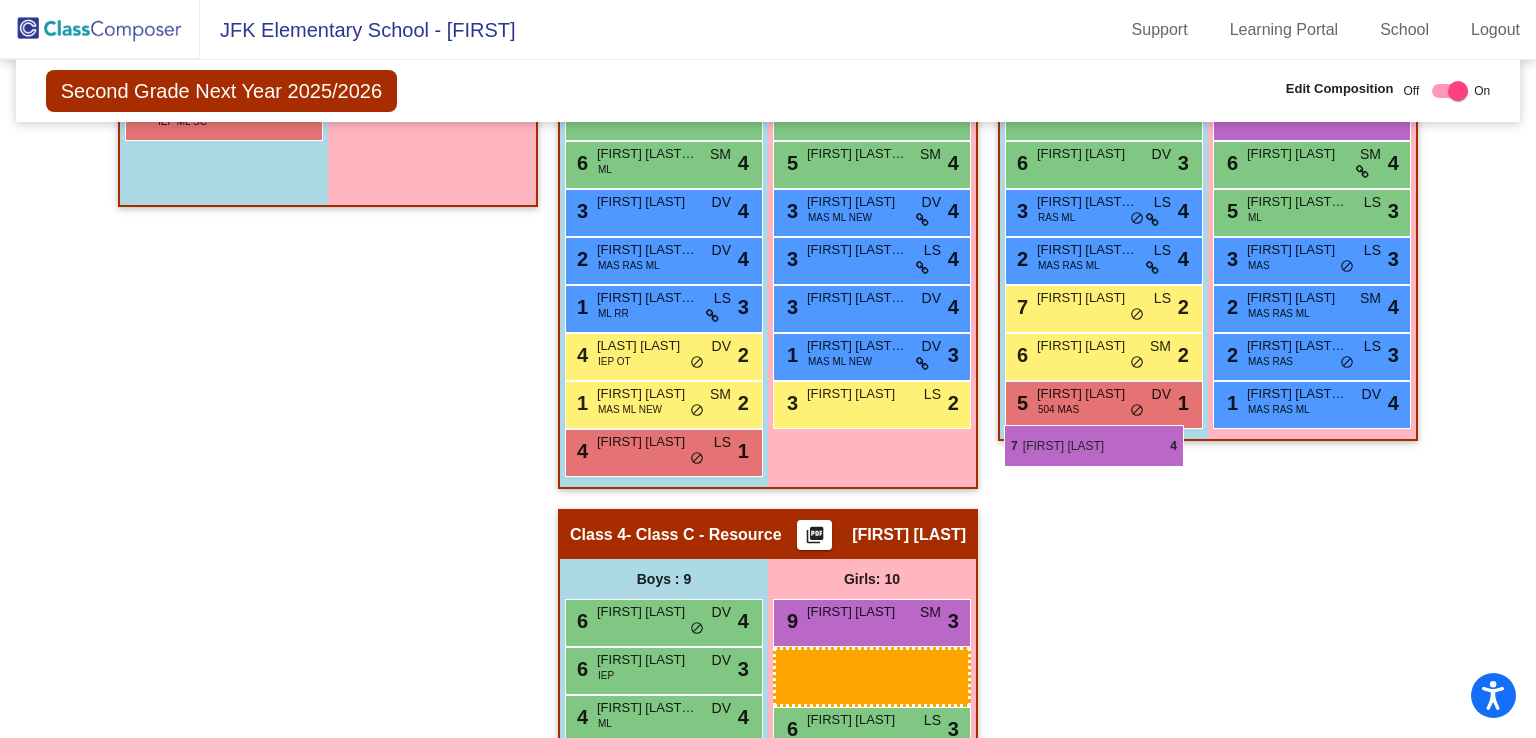 drag, startPoint x: 864, startPoint y: 657, endPoint x: 1200, endPoint y: 240, distance: 535.52313 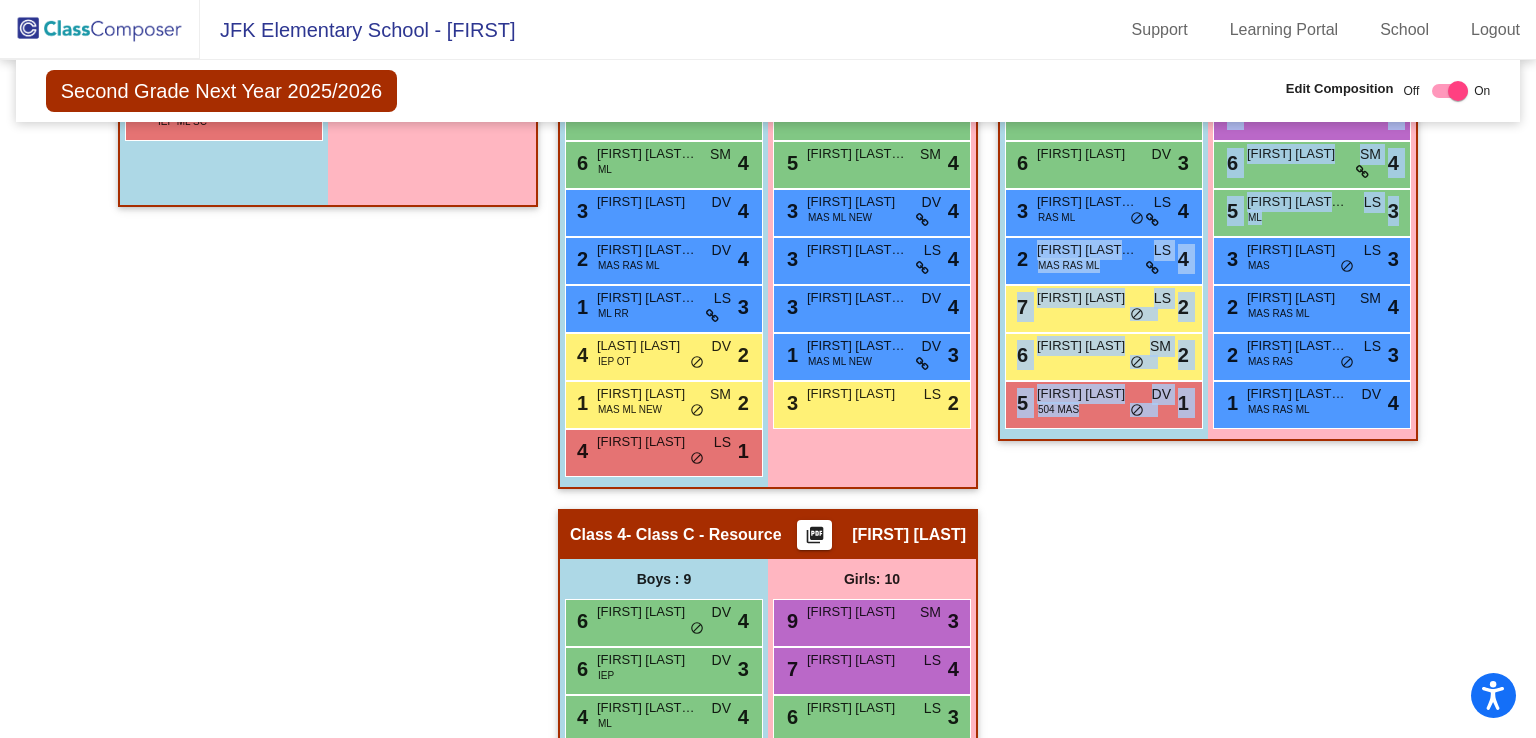 click on "Boys : 9  7 Ismael Flores Trujillo DV lock do_not_disturb_alt 4 6 Victor Trujillo Gavilan ML SM lock do_not_disturb_alt 4 6 Brolin Young LS lock do_not_disturb_alt 4 6 Javier Folch DV lock do_not_disturb_alt 3 3 Yeshua Trujillo Aguilar RAS ML LS lock do_not_disturb_alt 4 2 Ricardo Dolores Nazario MAS RAS ML LS lock do_not_disturb_alt 4 7 Connor Boster LS lock do_not_disturb_alt 2 6 Amir Alimardonov SM lock do_not_disturb_alt 2 5 Noah Stewart 504 MAS DV lock do_not_disturb_alt 1 Girls: 9 9 Grace Dean SM lock do_not_disturb_alt 4 9 Kaira Modi DV lock do_not_disturb_alt 3 8 Melanie Reyes Cholula DV lock do_not_disturb_alt 4 6 Jonier Ishak SM lock do_not_disturb_alt 4 5 Kelly Cholula Rosendo ML LS lock do_not_disturb_alt 3 3 Everly Traver MAS LS lock do_not_disturb_alt 3 2 Kamila Sisalima MAS RAS ML SM lock do_not_disturb_alt 4 2 Melina Lopez-Velasco MAS RAS LS lock do_not_disturb_alt 3 1 Isabella Garcia Cholula MAS RAS ML DV lock do_not_disturb_alt 4" at bounding box center [0, 0] 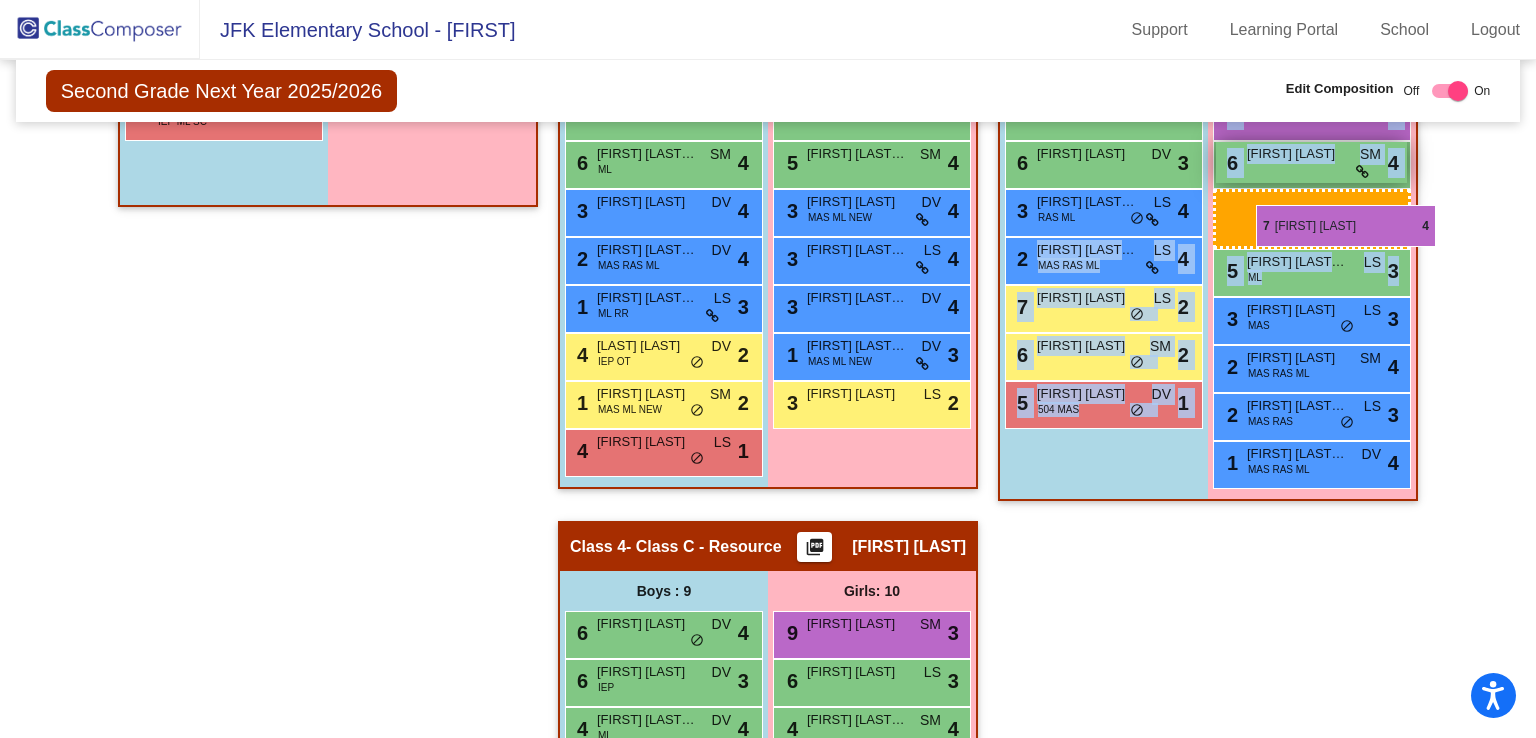drag, startPoint x: 864, startPoint y: 676, endPoint x: 1256, endPoint y: 208, distance: 610.48175 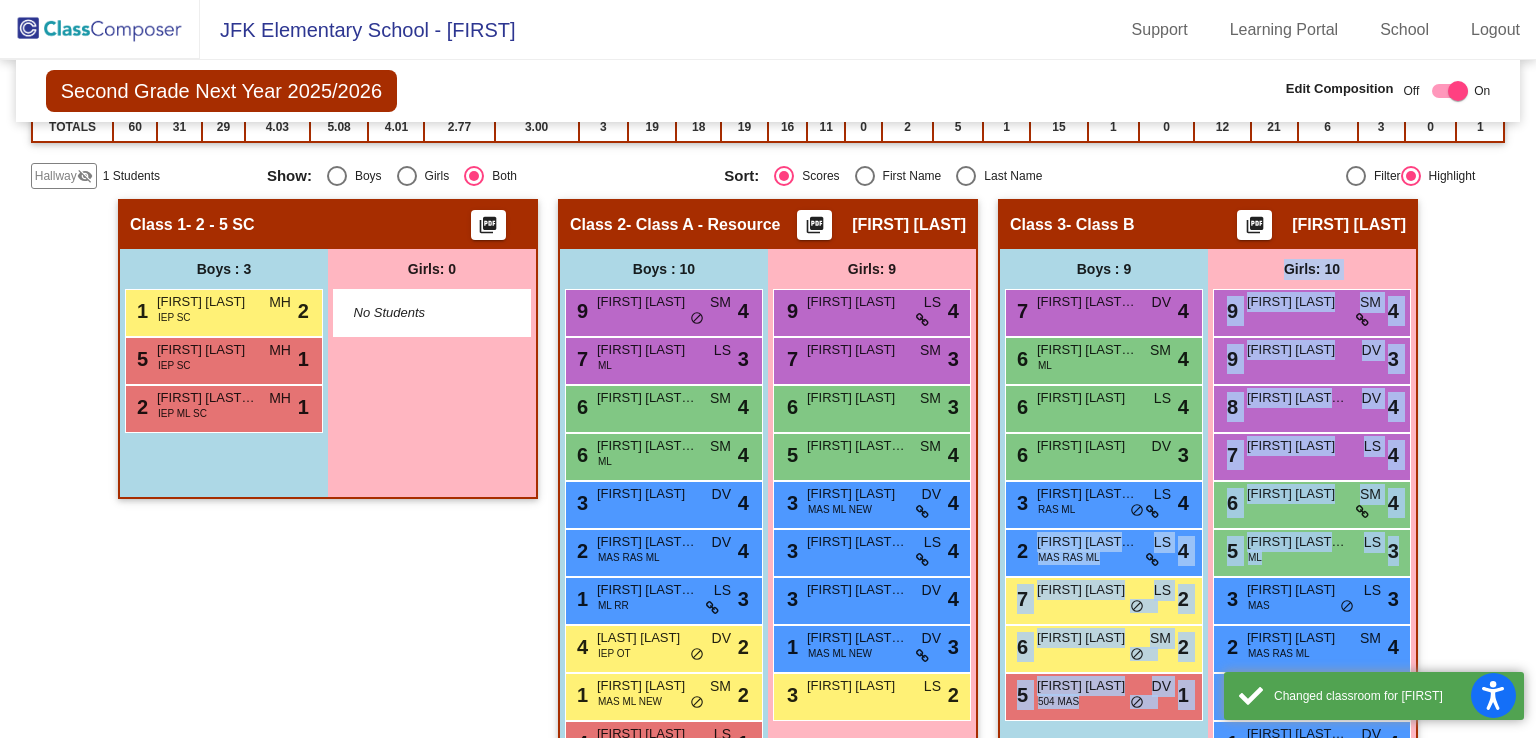 scroll, scrollTop: 363, scrollLeft: 0, axis: vertical 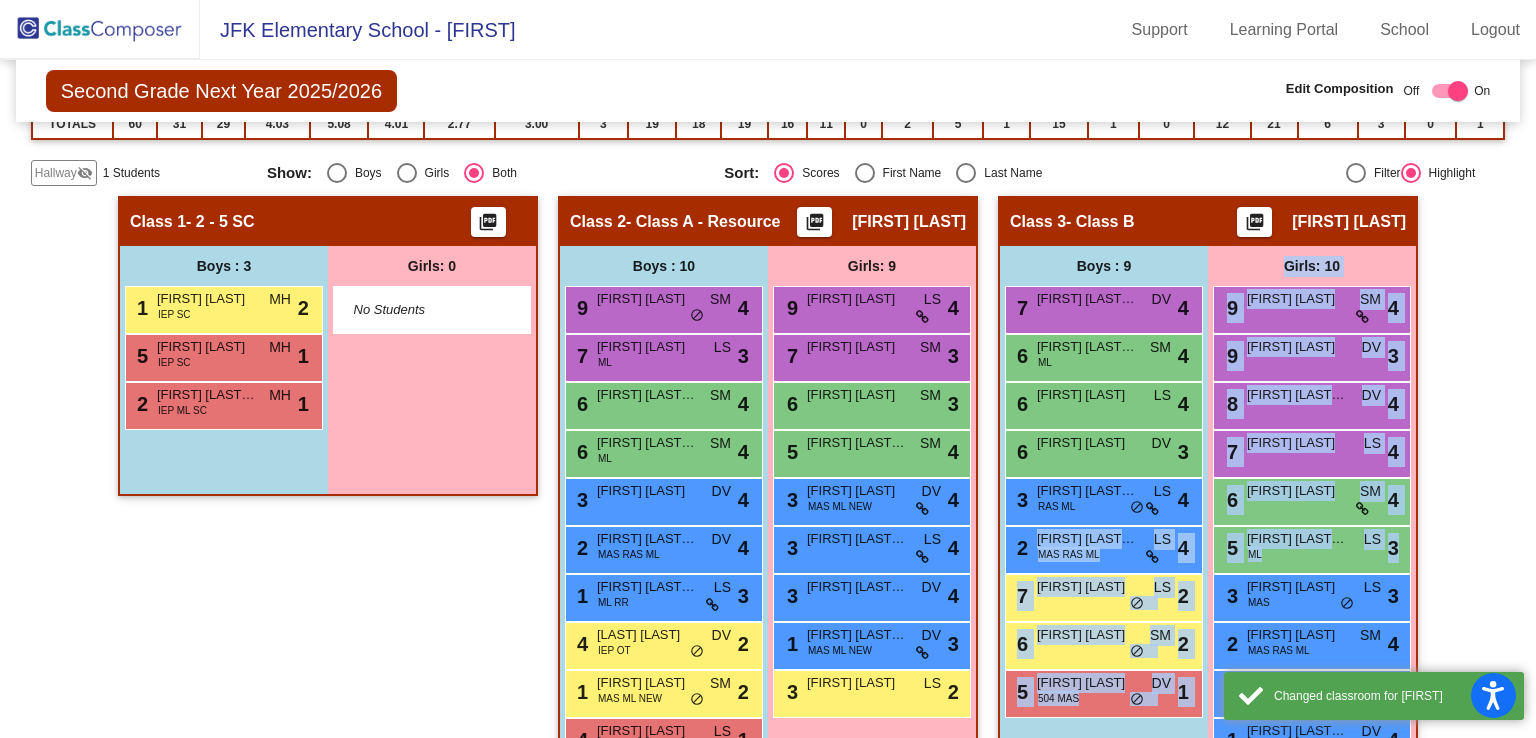 click on "Hallway   - Hallway Class  picture_as_pdf  Add Student  First Name Last Name Student Id  (Recommended)   Boy   Girl   Non Binary Add Close  Boys : 0    No Students   Girls: 1 Yaretzy Romero Quinteros lock do_not_disturb_alt Class 1   - 2 - 5 SC  picture_as_pdf  Add Student  First Name Last Name Student Id  (Recommended)   Boy   Girl   Non Binary Add Close  Boys : 3  1 Liam Boatright IEP SC MH lock do_not_disturb_alt 2 5 Logan Shchedrinskiy IEP SC MH lock do_not_disturb_alt 1 2 Francys Perdomo Mancia IEP ML SC MH lock do_not_disturb_alt 1 Girls: 0   No Students   Class 2   -  Class A - Resource  picture_as_pdf Katherine Alcala  Add Student  First Name Last Name Student Id  (Recommended)   Boy   Girl   Non Binary Add Close  Boys : 10  9 Ali Rizvi SM lock do_not_disturb_alt 4 7 Adriel Valdez ML LS lock do_not_disturb_alt 3 6 Lenin Ramirez Neri SM lock do_not_disturb_alt 4 6 David Tlapale Cholula ML SM lock do_not_disturb_alt 4 3 Carter Ringer DV lock do_not_disturb_alt 4 2 Yadiel Cholula Conde DV lock 4" 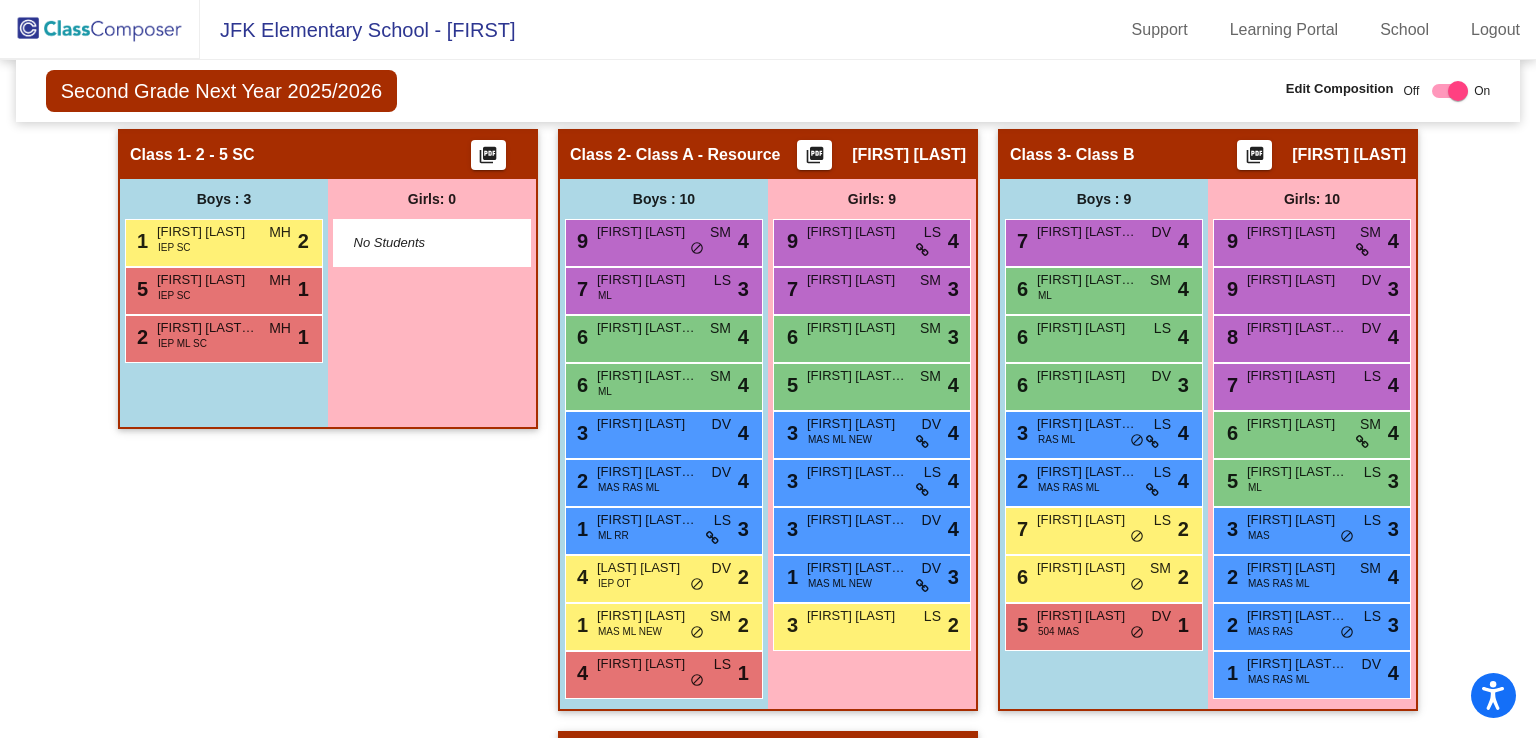 scroll, scrollTop: 0, scrollLeft: 0, axis: both 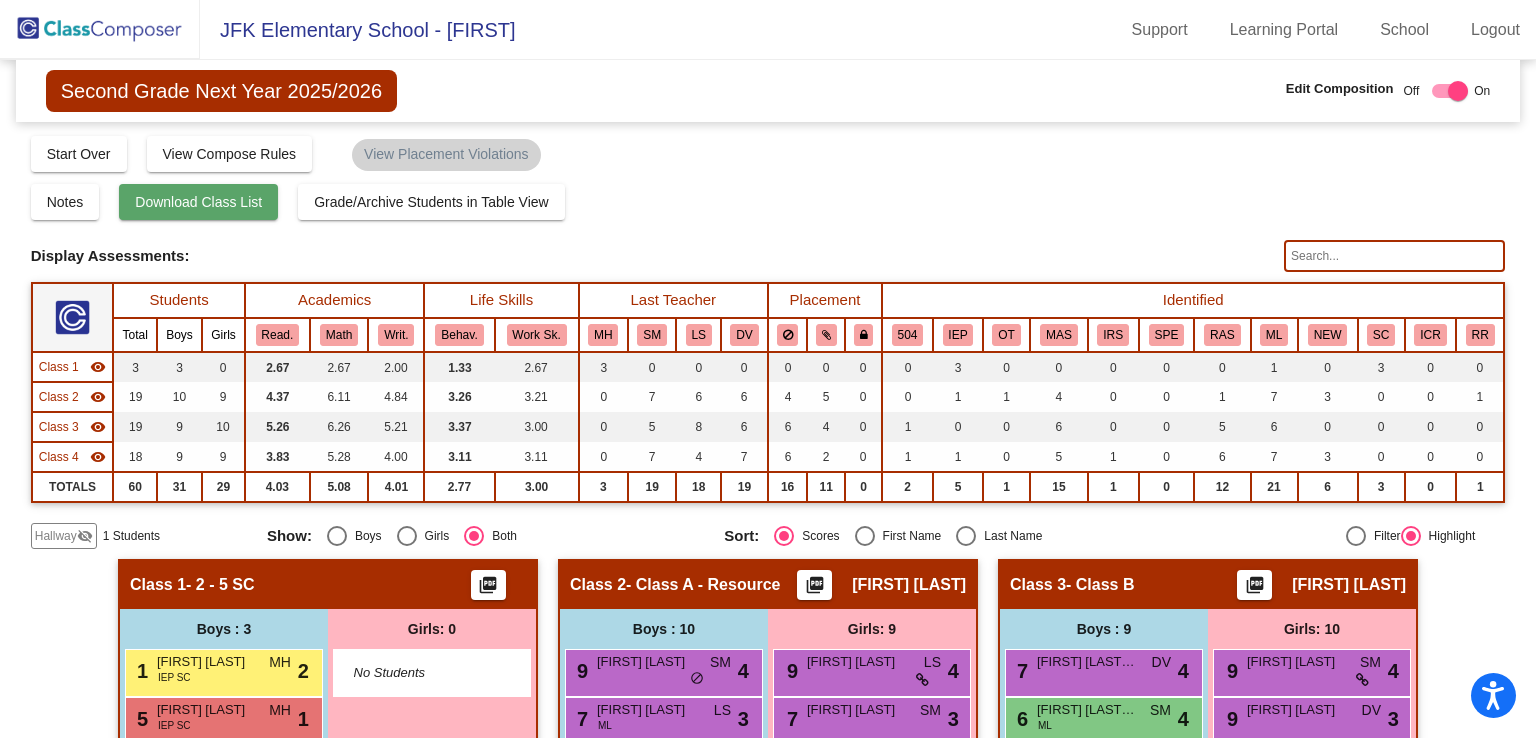 click on "Download Class List" 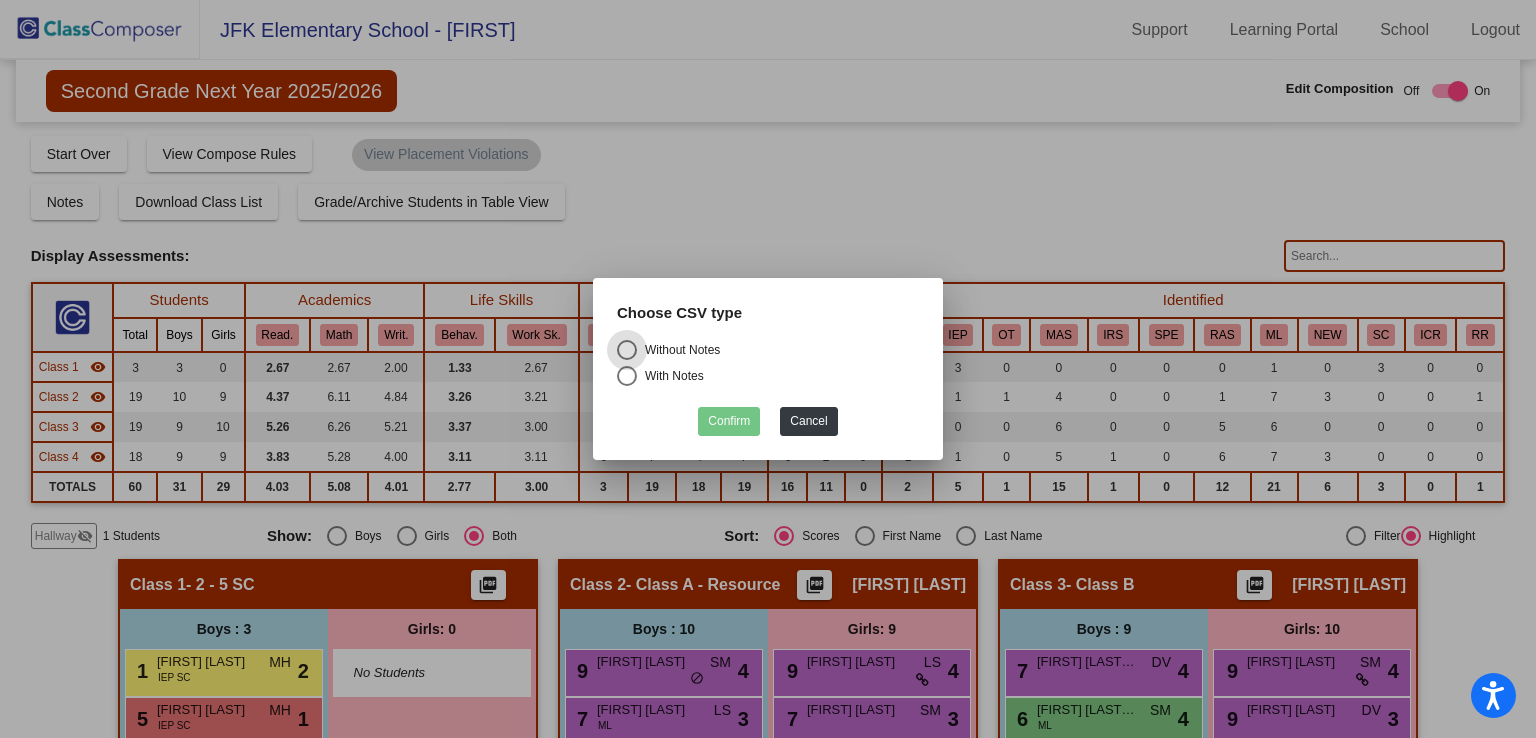 click on "Without Notes" at bounding box center [678, 350] 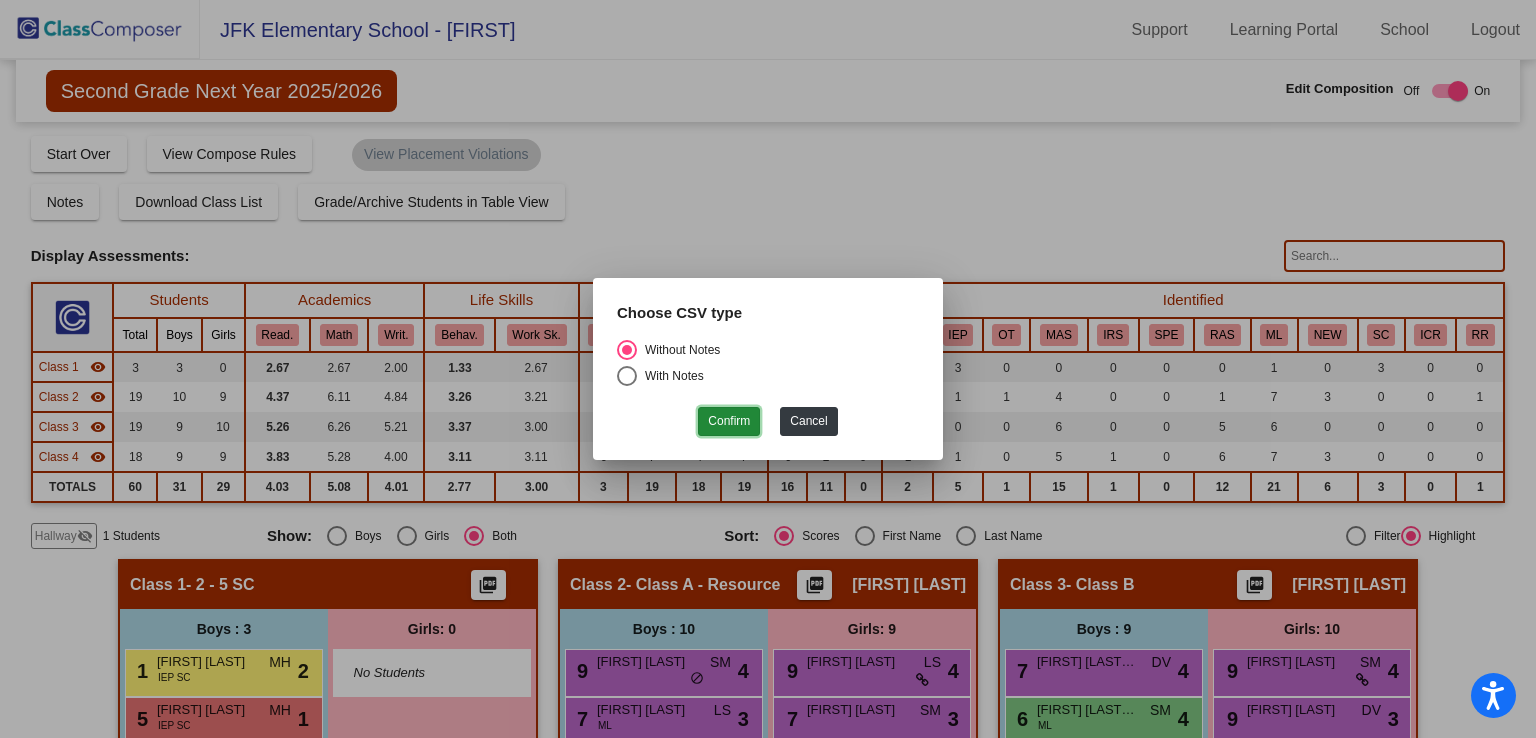 click on "Confirm" at bounding box center (729, 421) 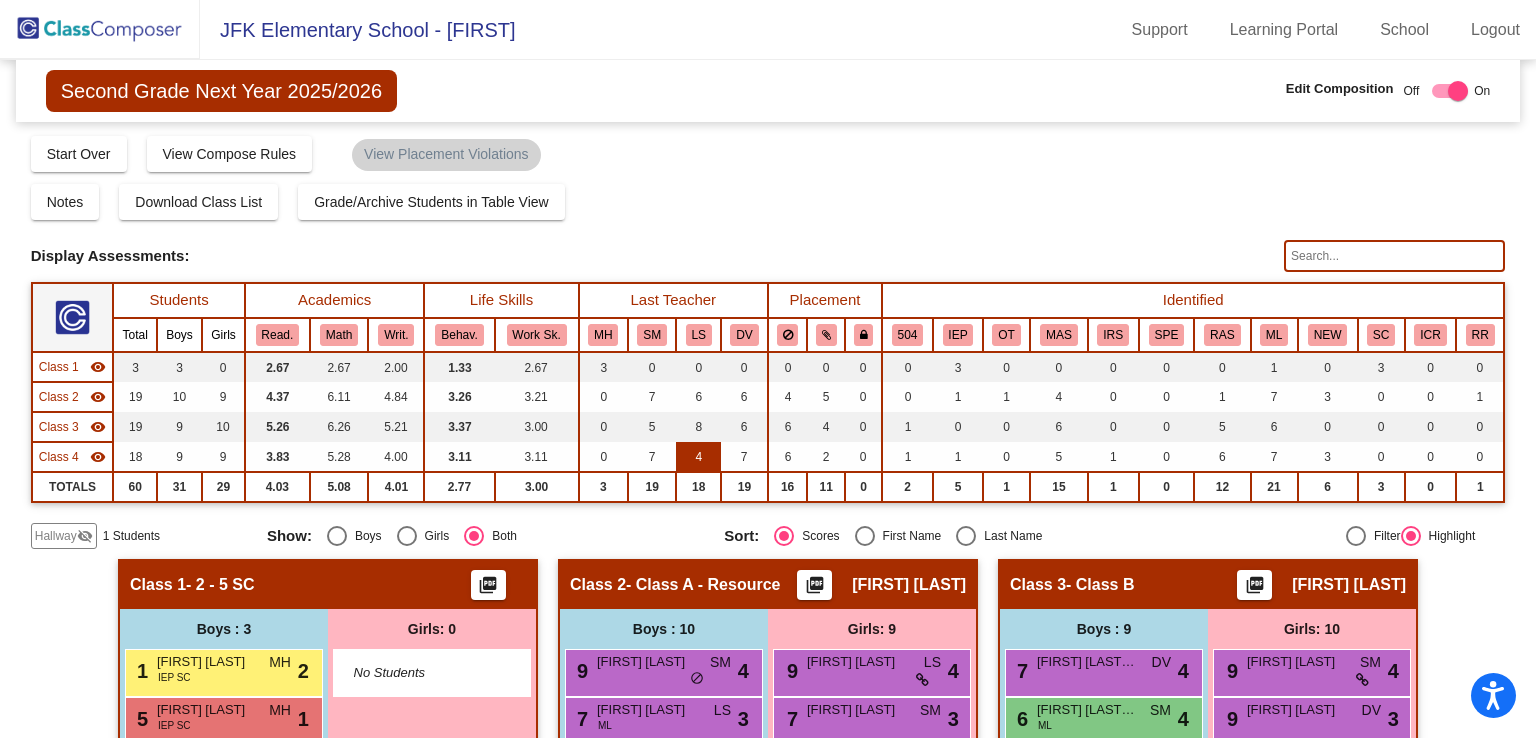 click on "4" 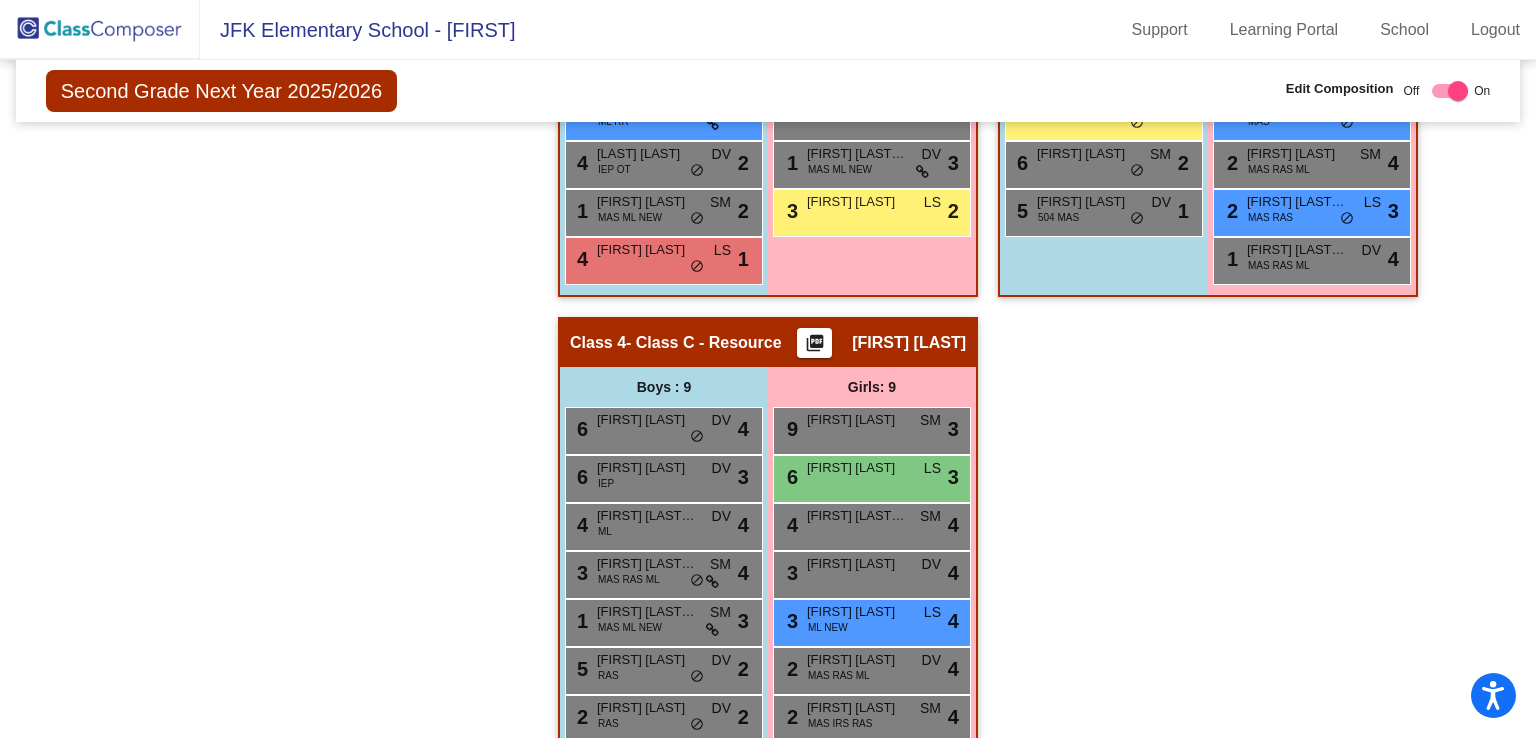 scroll, scrollTop: 663, scrollLeft: 0, axis: vertical 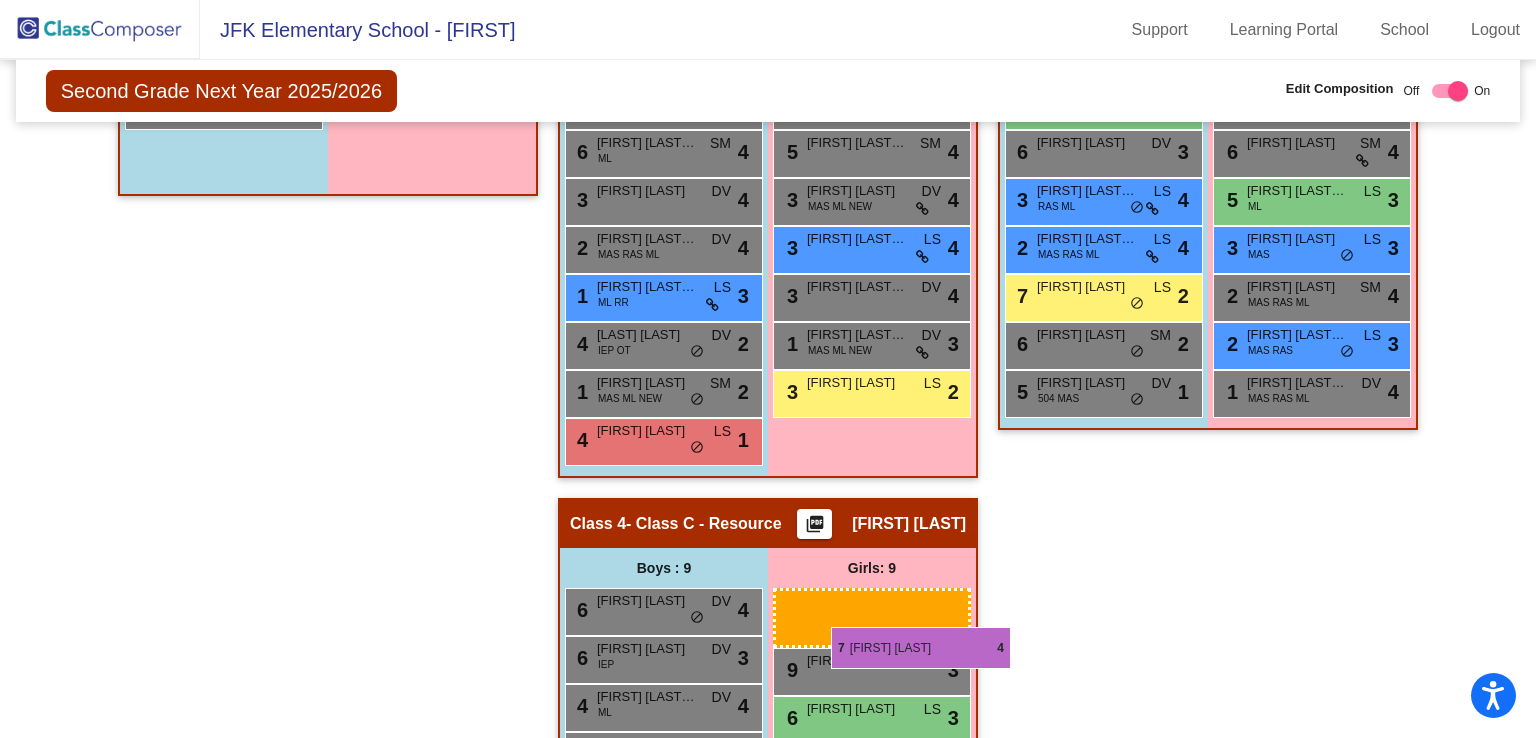 drag, startPoint x: 1277, startPoint y: 151, endPoint x: 830, endPoint y: 628, distance: 653.71094 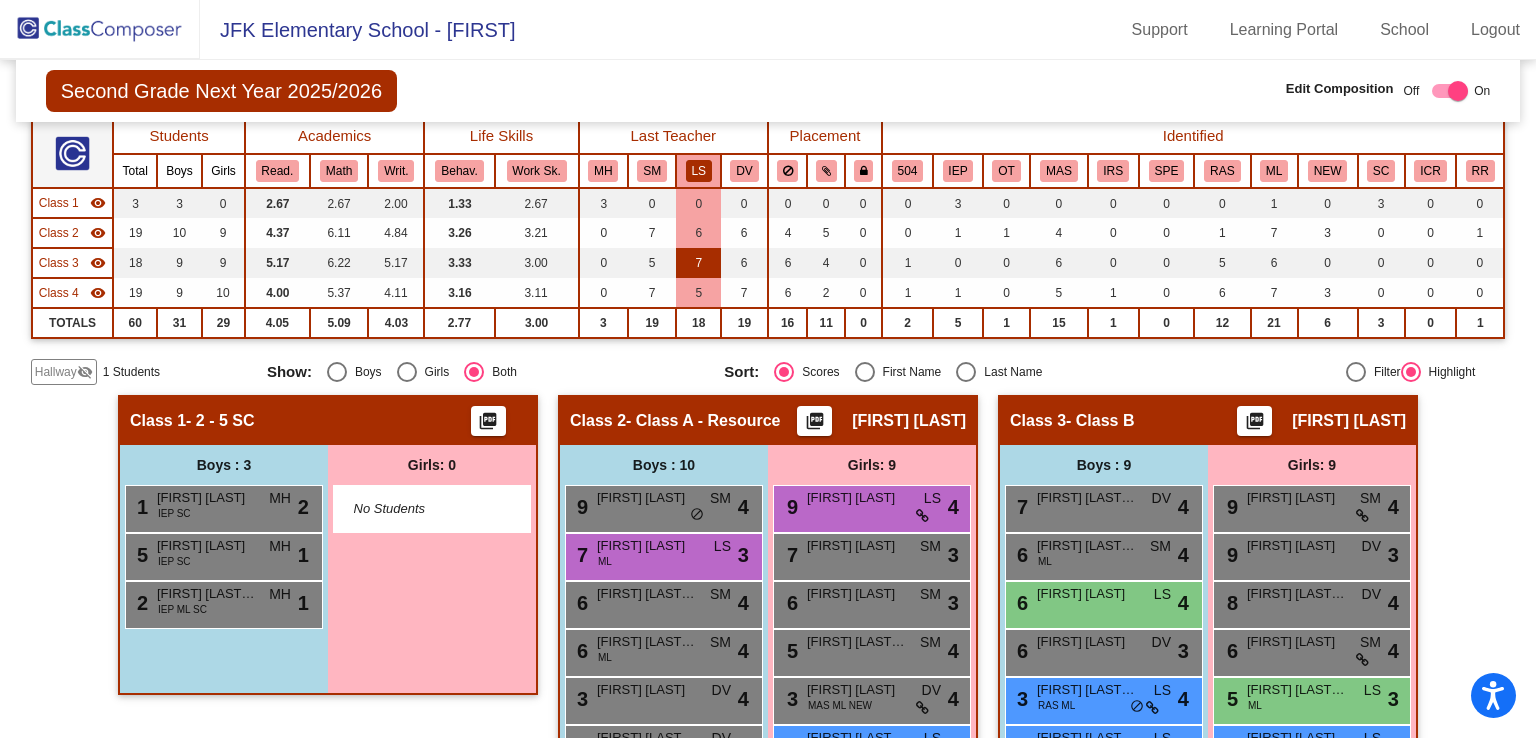 scroll, scrollTop: 0, scrollLeft: 0, axis: both 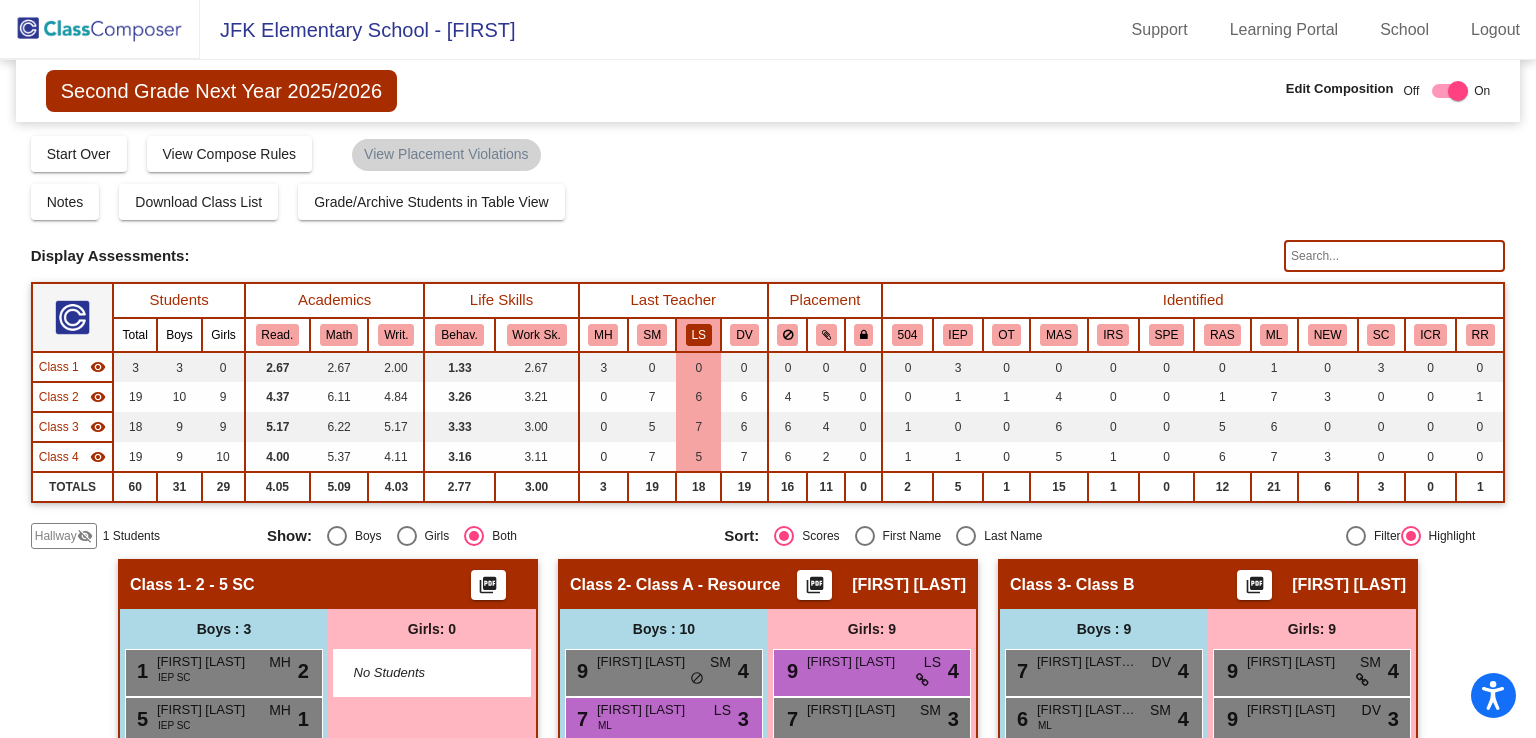 click on "LS" 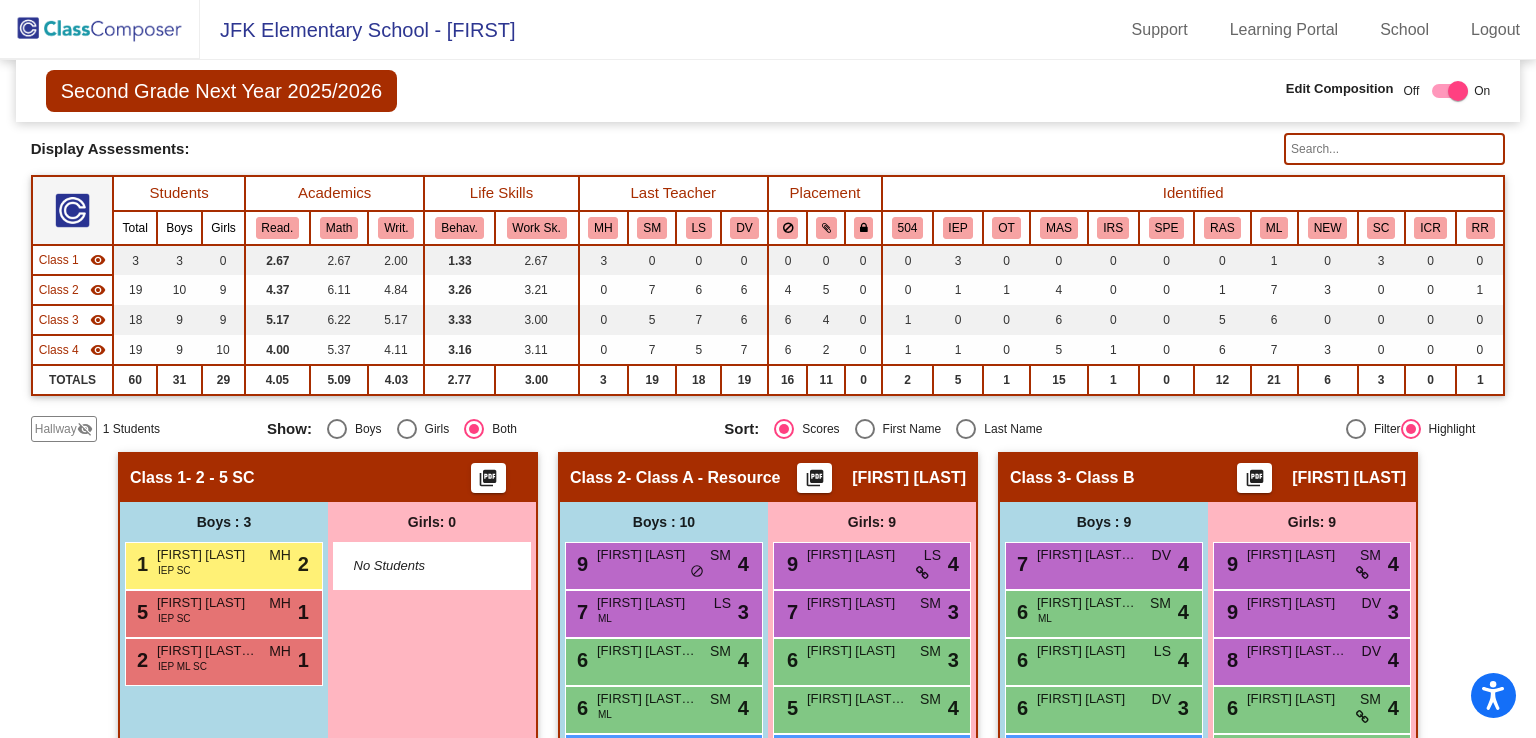 scroll, scrollTop: 100, scrollLeft: 0, axis: vertical 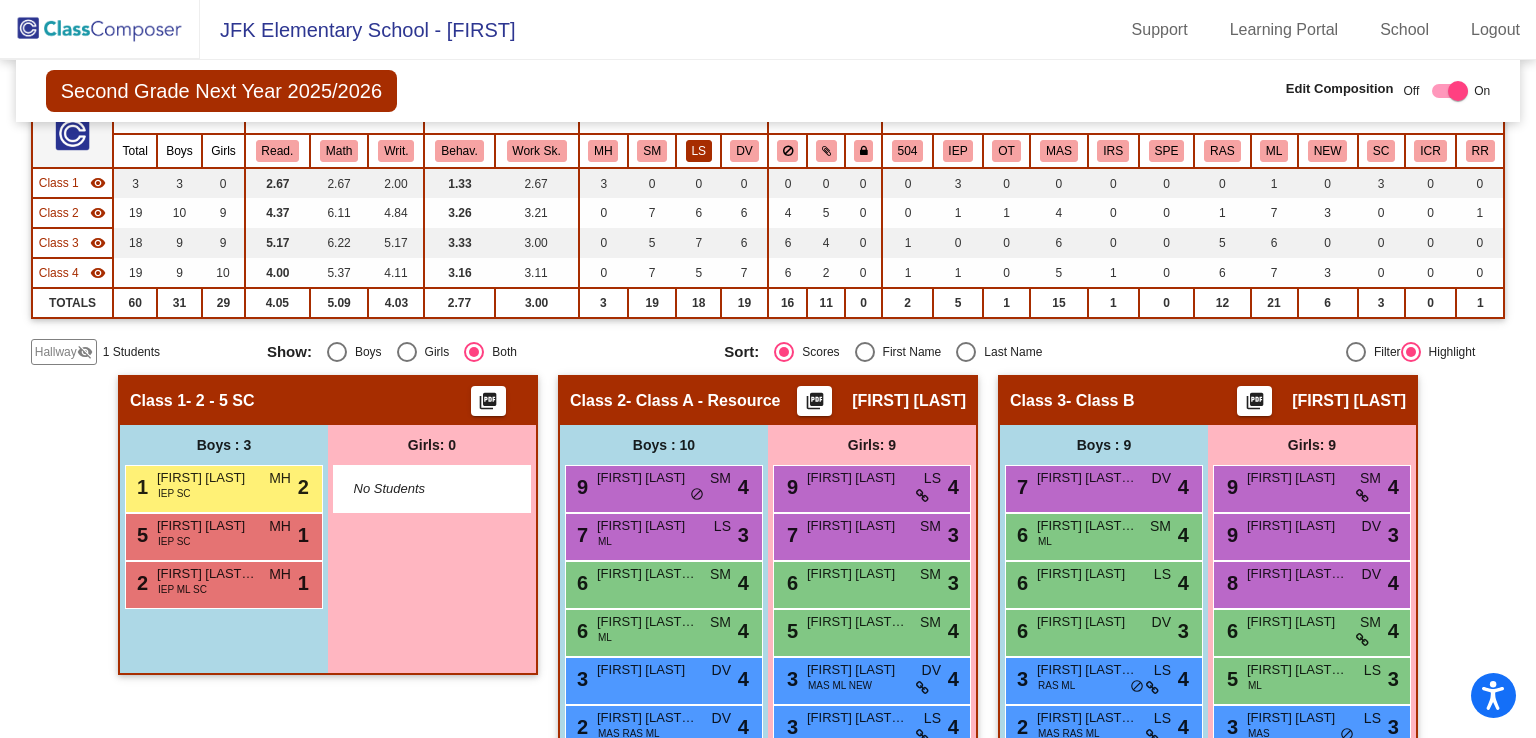 click on "LS" 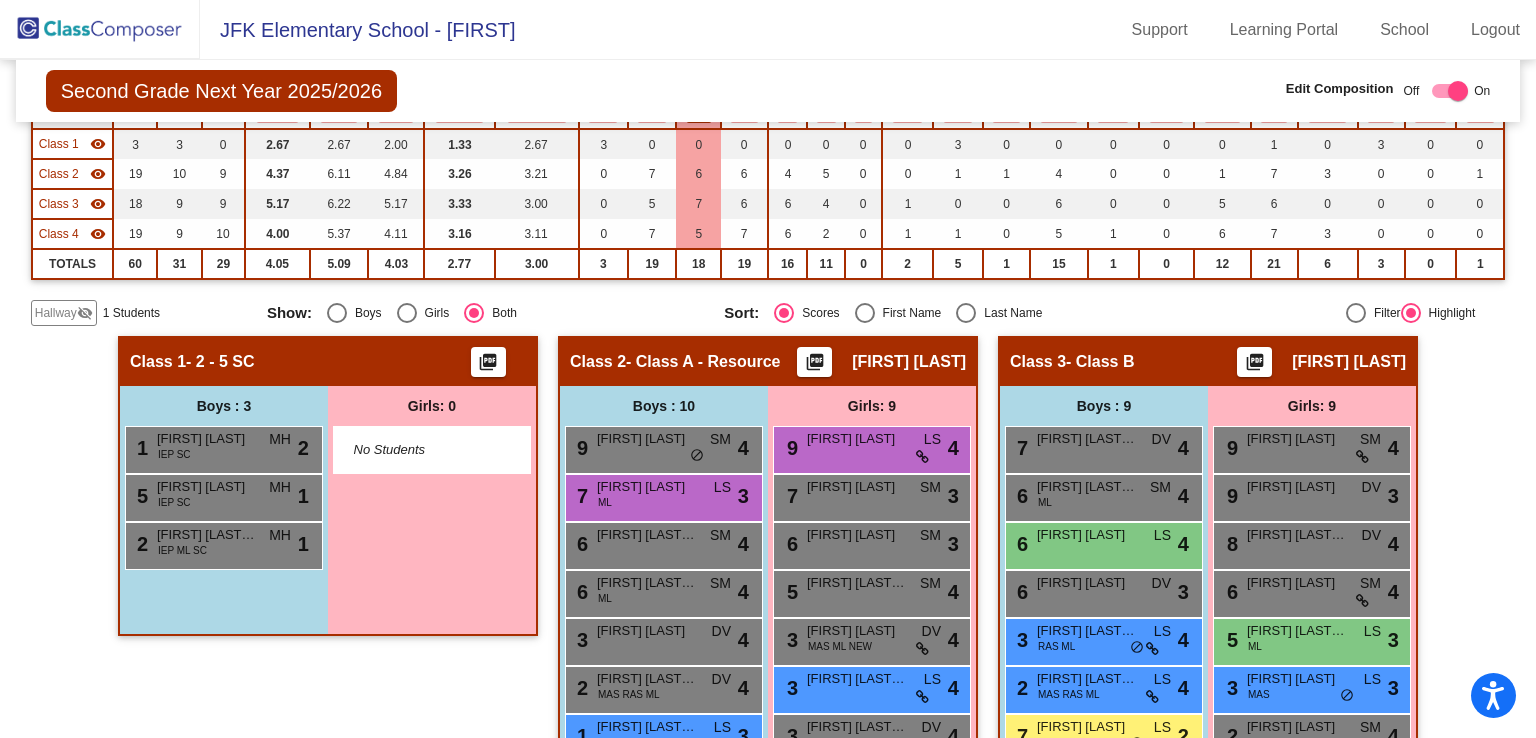 scroll, scrollTop: 167, scrollLeft: 0, axis: vertical 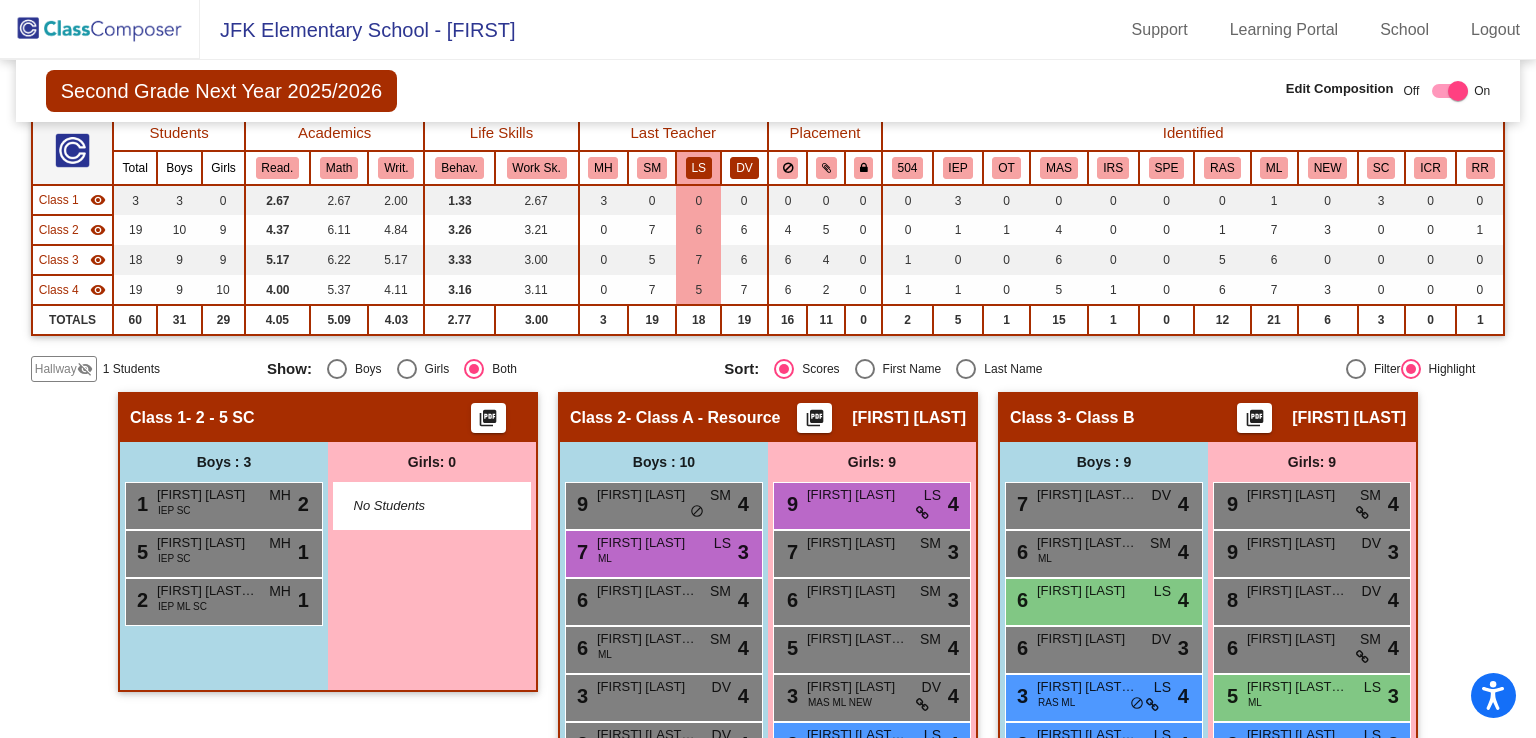 click on "DV" 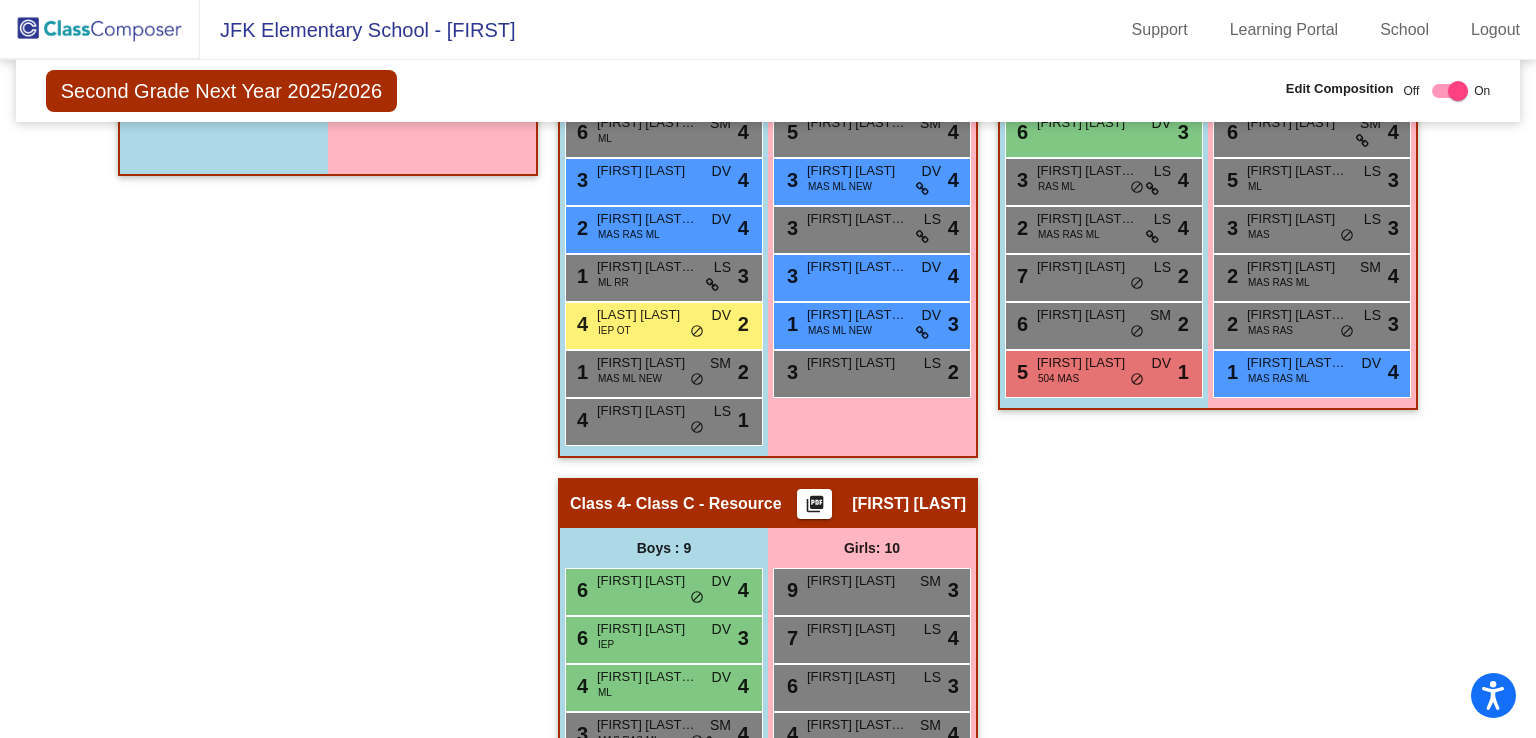 scroll, scrollTop: 685, scrollLeft: 0, axis: vertical 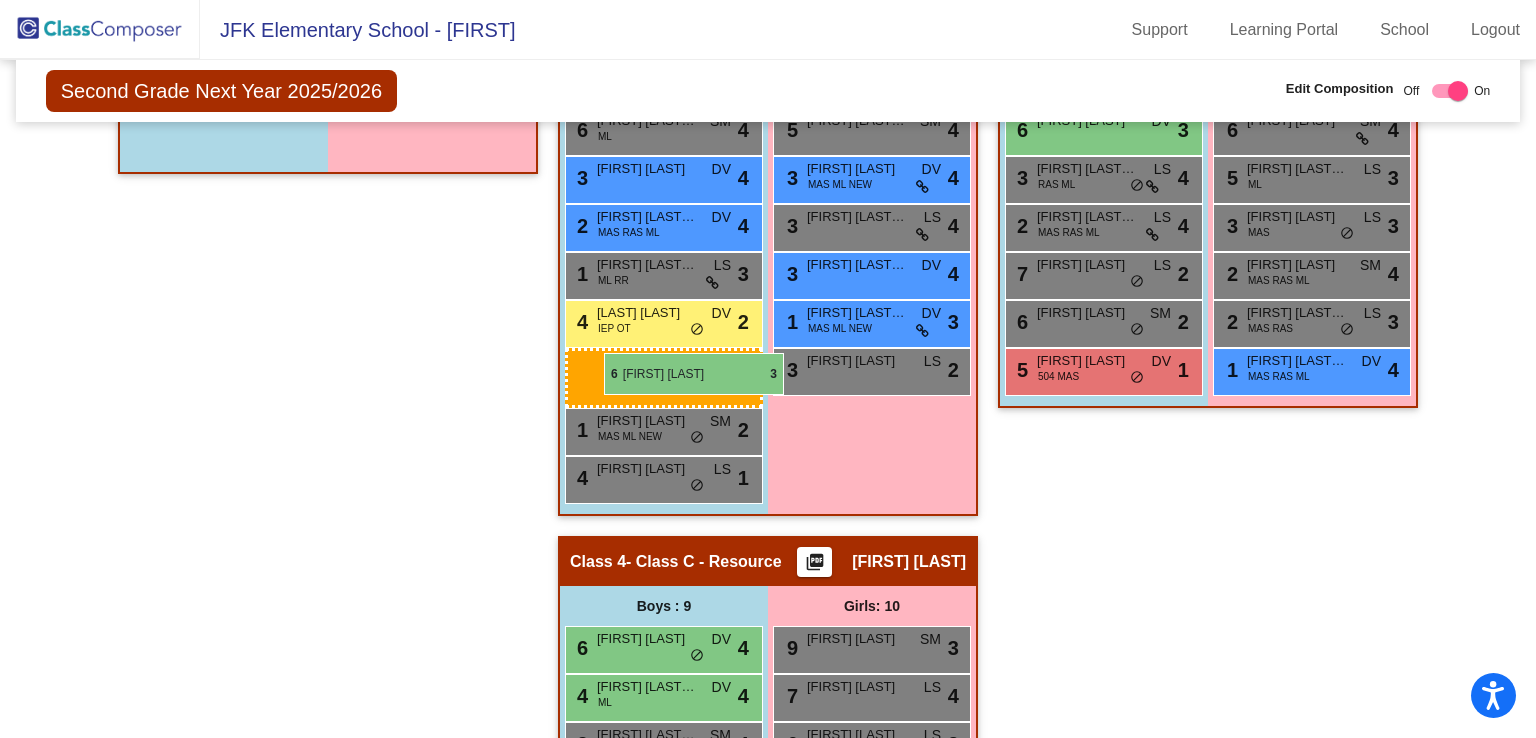 drag, startPoint x: 640, startPoint y: 634, endPoint x: 604, endPoint y: 353, distance: 283.29666 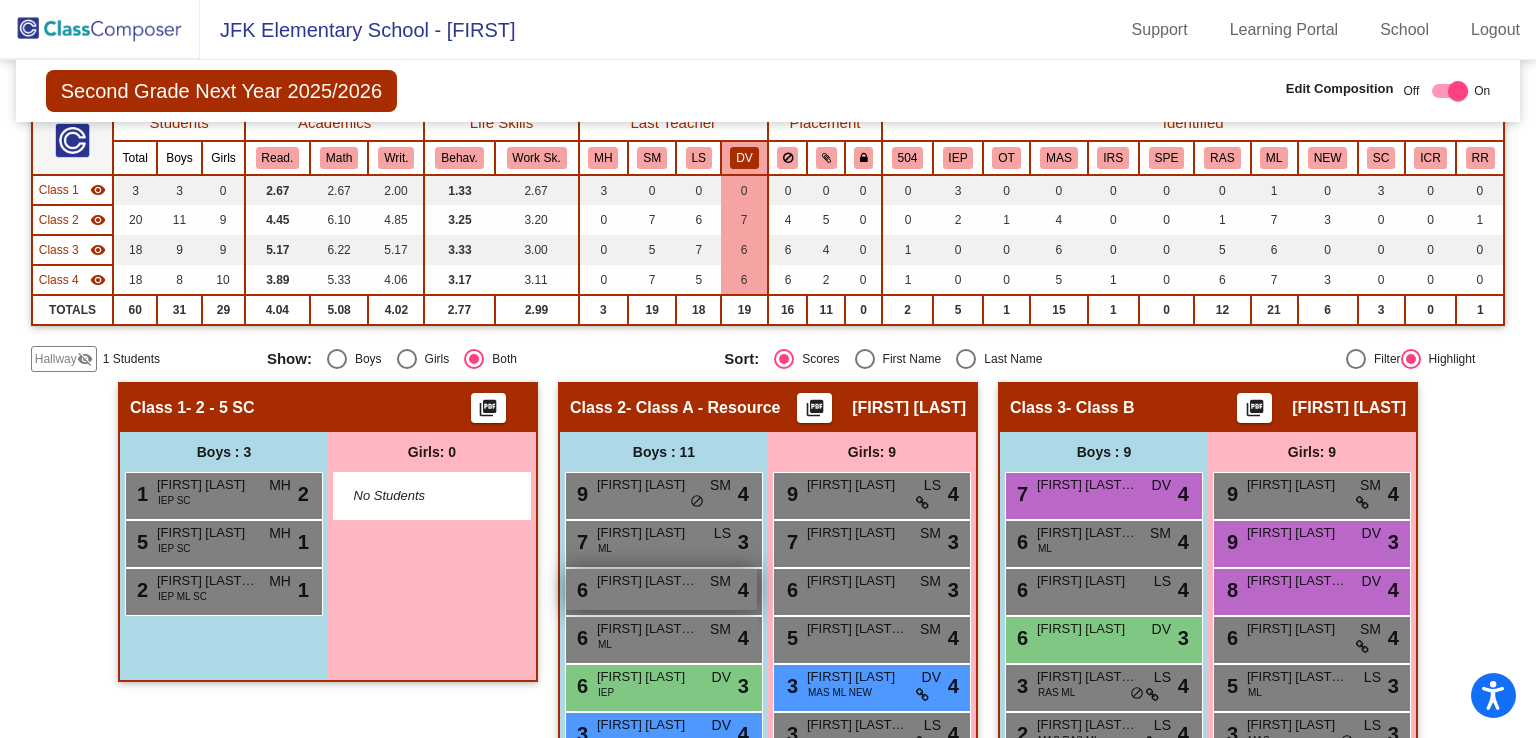 scroll, scrollTop: 173, scrollLeft: 0, axis: vertical 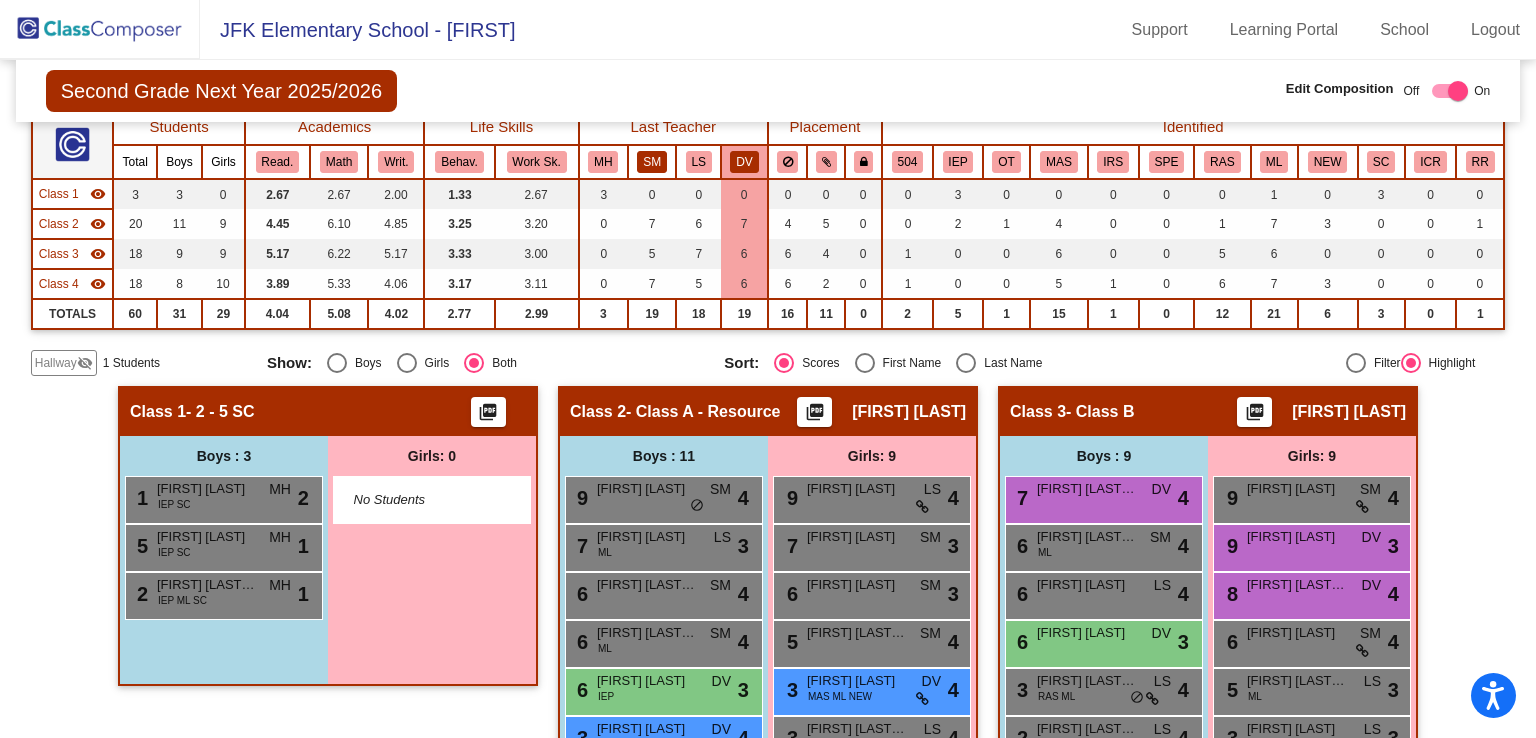 click on "SM" 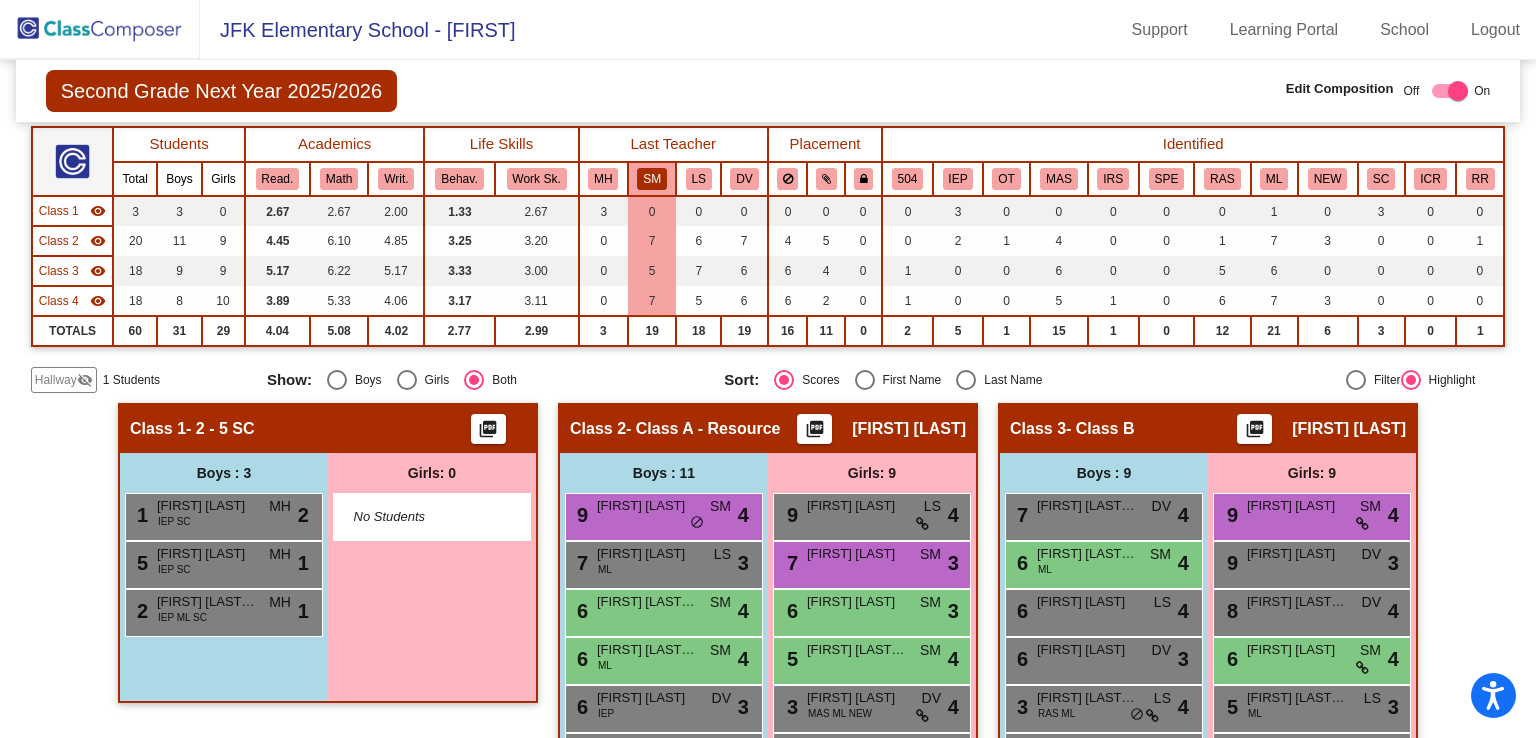 scroll, scrollTop: 155, scrollLeft: 0, axis: vertical 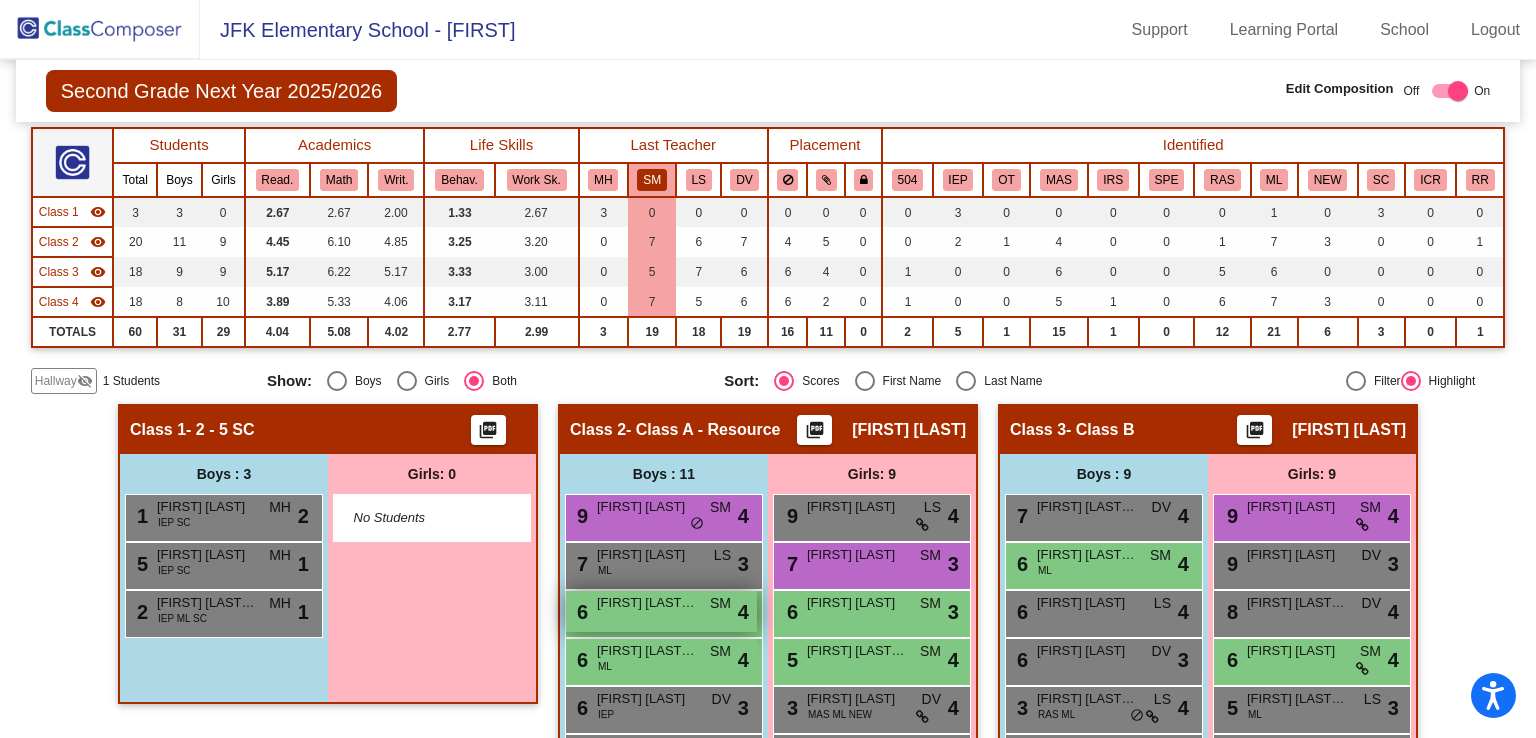 click on "Lenin Ramirez Neri" at bounding box center (647, 603) 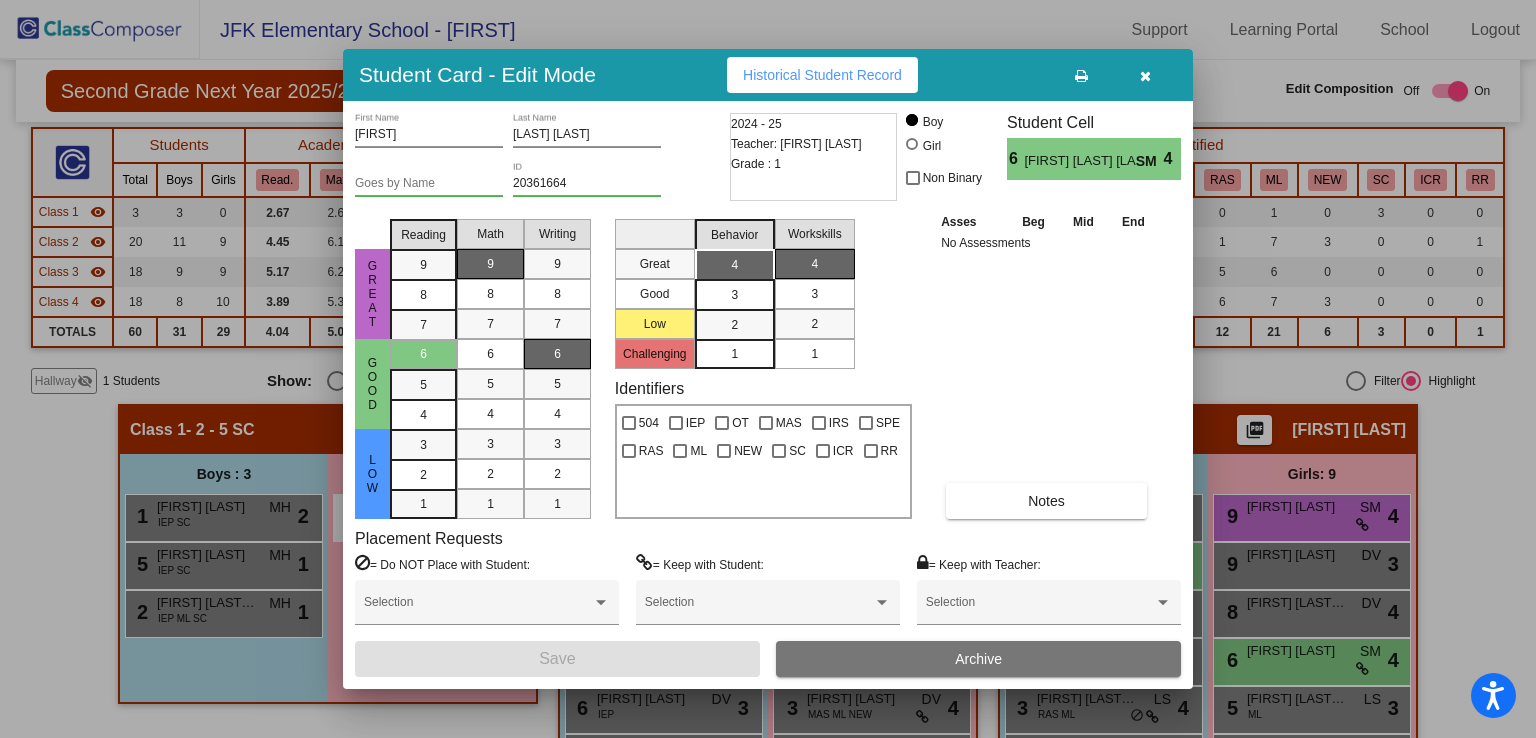 click at bounding box center (1145, 76) 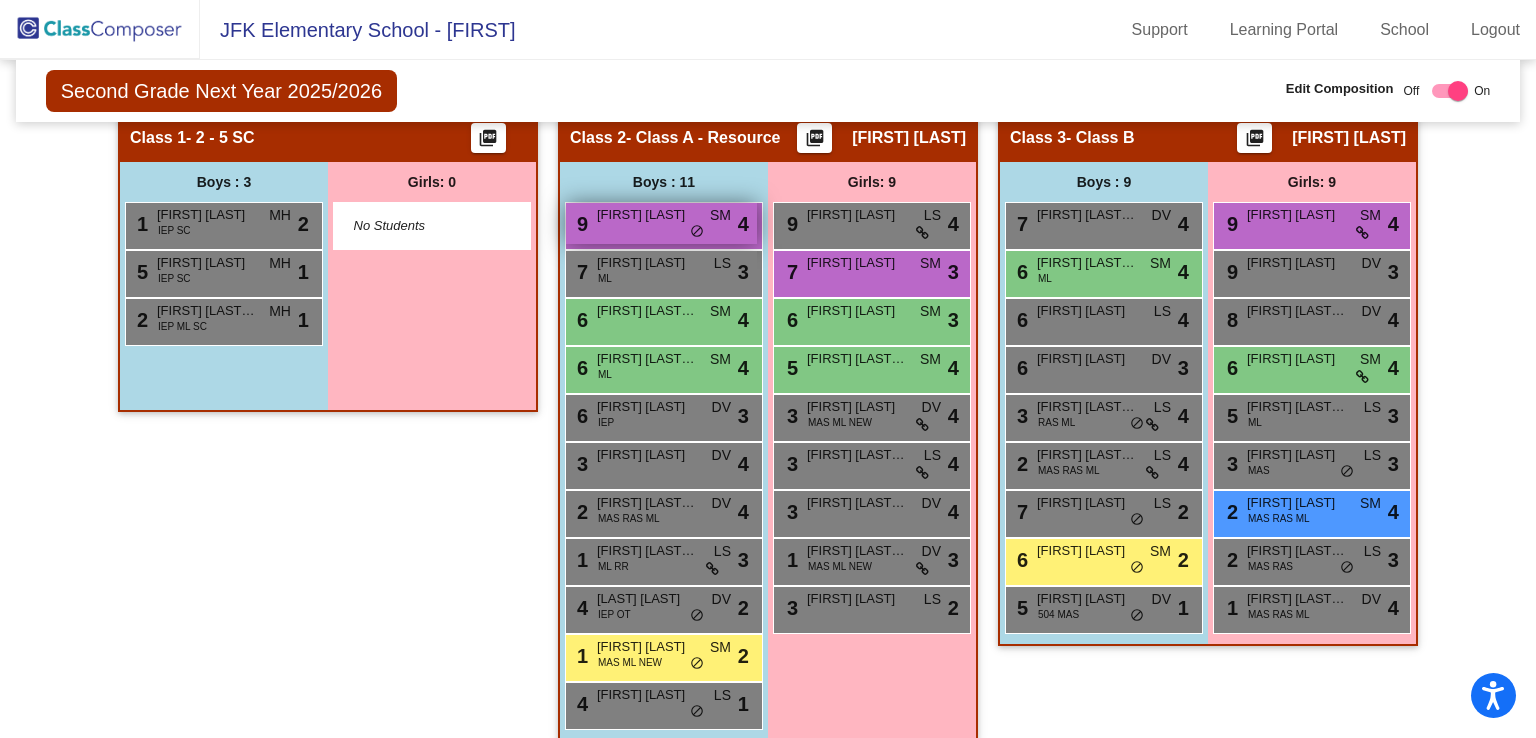 scroll, scrollTop: 451, scrollLeft: 0, axis: vertical 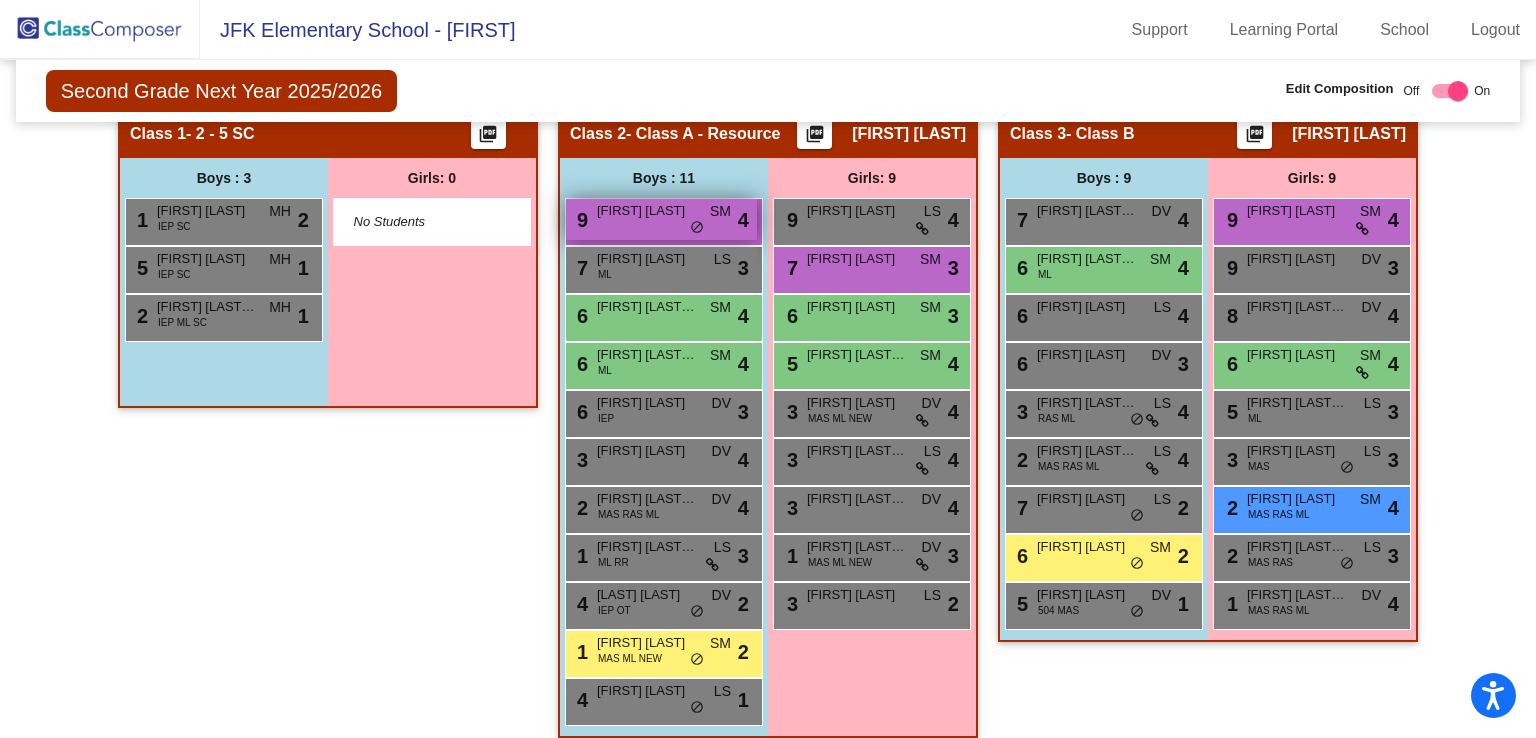 click on "2 Yadiel Cholula Conde MAS RAS ML DV lock do_not_disturb_alt 4" at bounding box center (664, 510) 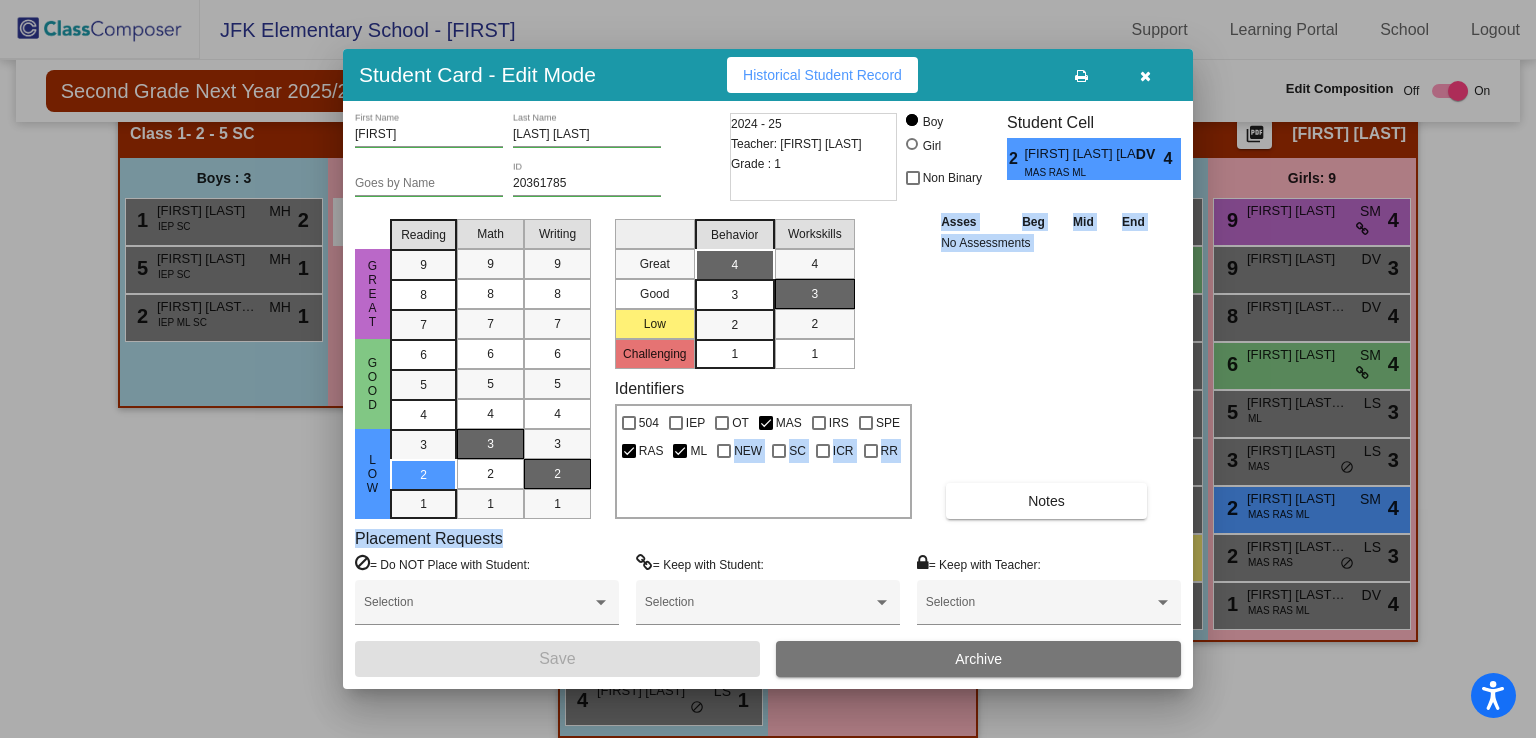 click on "Yadiel First Name Cholula Conde Last Name Goes by Name 20361785 ID 2024 - 25 Teacher: Dana Verderami Grade : 1   Boy   Girl   Non Binary Student Cell 2 Yadiel Cholula Conde DV MAS RAS ML 4  Great   Good   Low  Reading 9 8 7 6 5 4 3 2 1 Math 9 8 7 6 5 4 3 2 1 Writing 9 8 7 6 5 4 3 2 1 Great Good Low Challenging Behavior 4 3 2 1 Workskills 4 3 2 1 Identifiers   504   IEP   OT   MAS   IRS   SPE   RAS   ML   NEW   SC   ICR   RR Asses Beg Mid End No Assessments  Notes  Placement Requests  = Do NOT Place with Student:   Selection  = Keep with Student:   Selection  = Keep with Teacher:   Selection  Save   Archive" at bounding box center [768, 395] 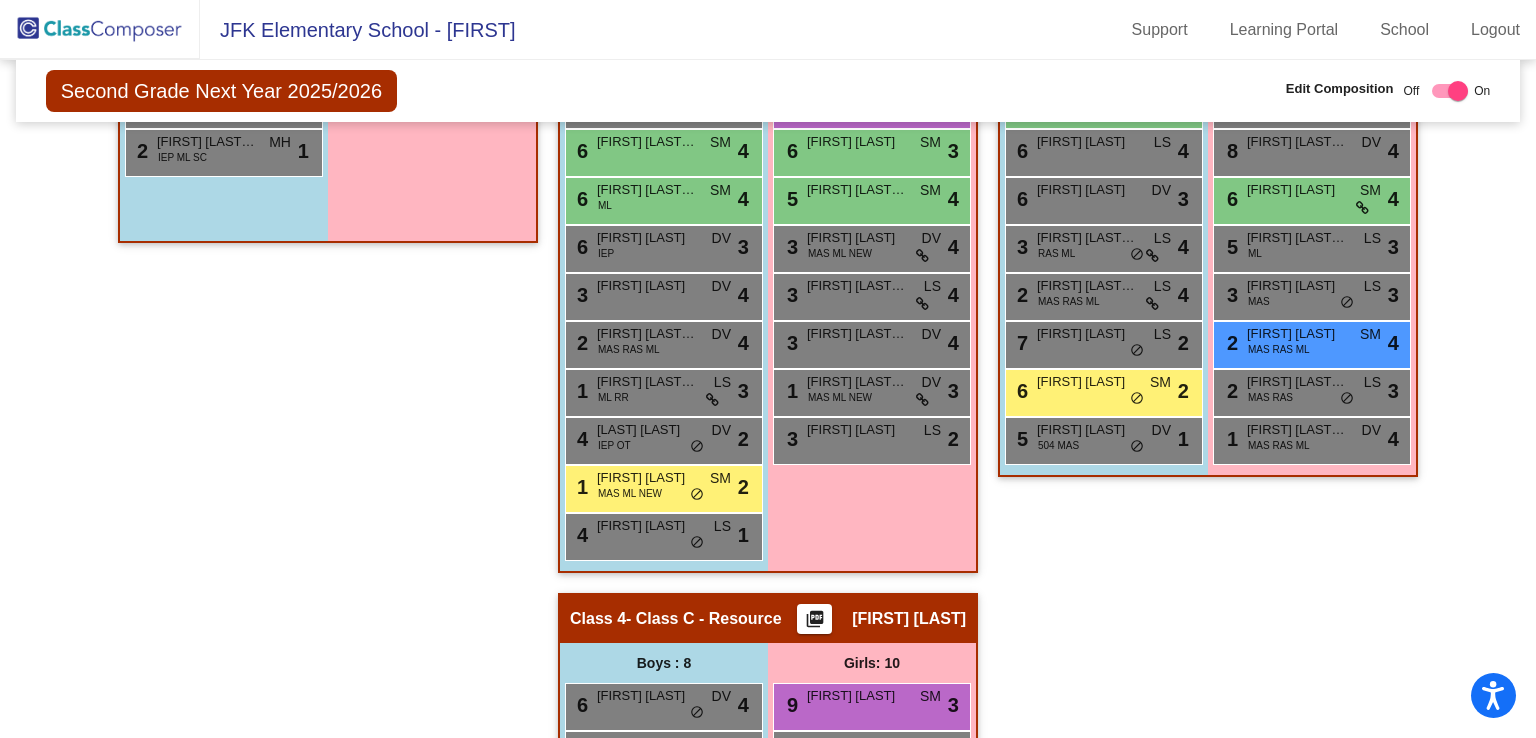 scroll, scrollTop: 620, scrollLeft: 0, axis: vertical 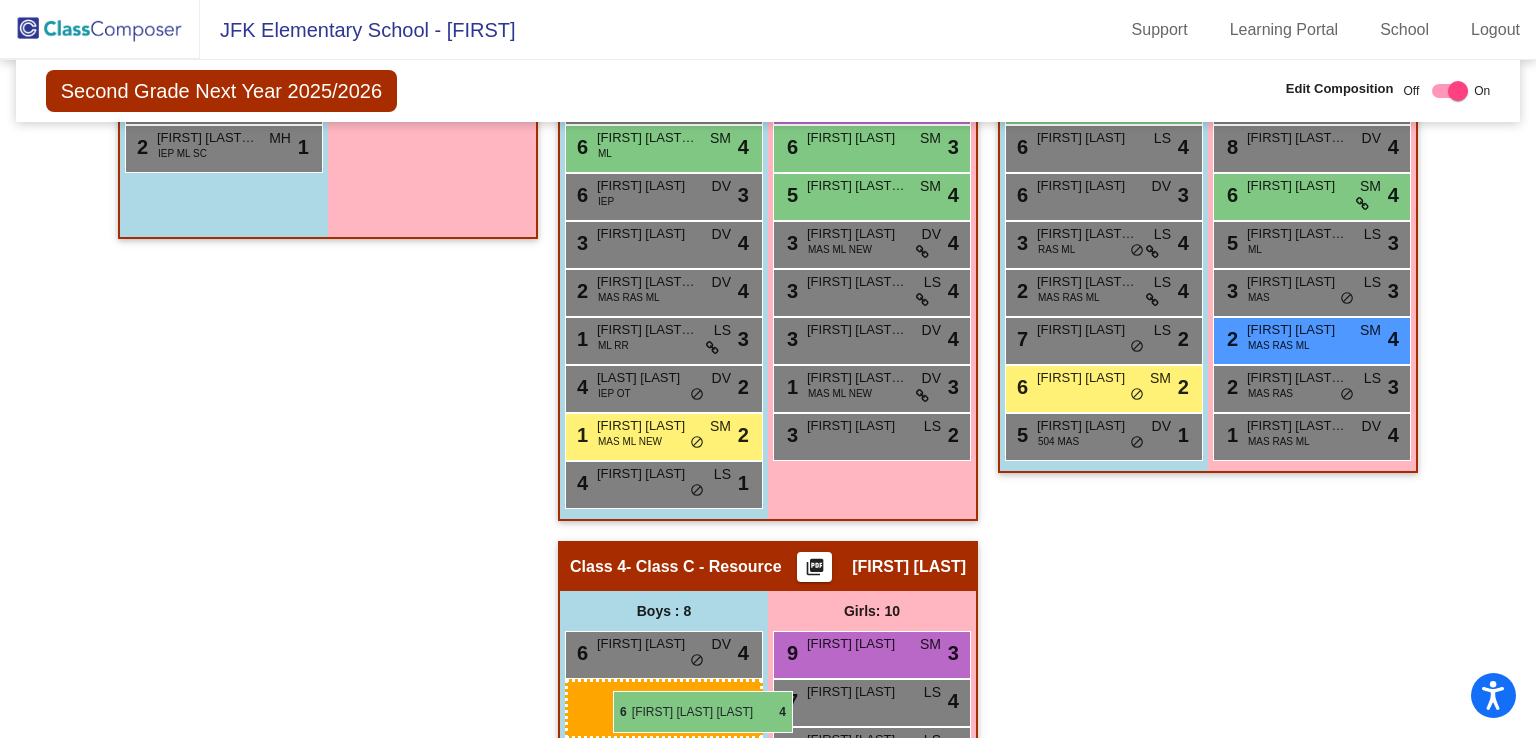drag, startPoint x: 635, startPoint y: 146, endPoint x: 613, endPoint y: 690, distance: 544.44464 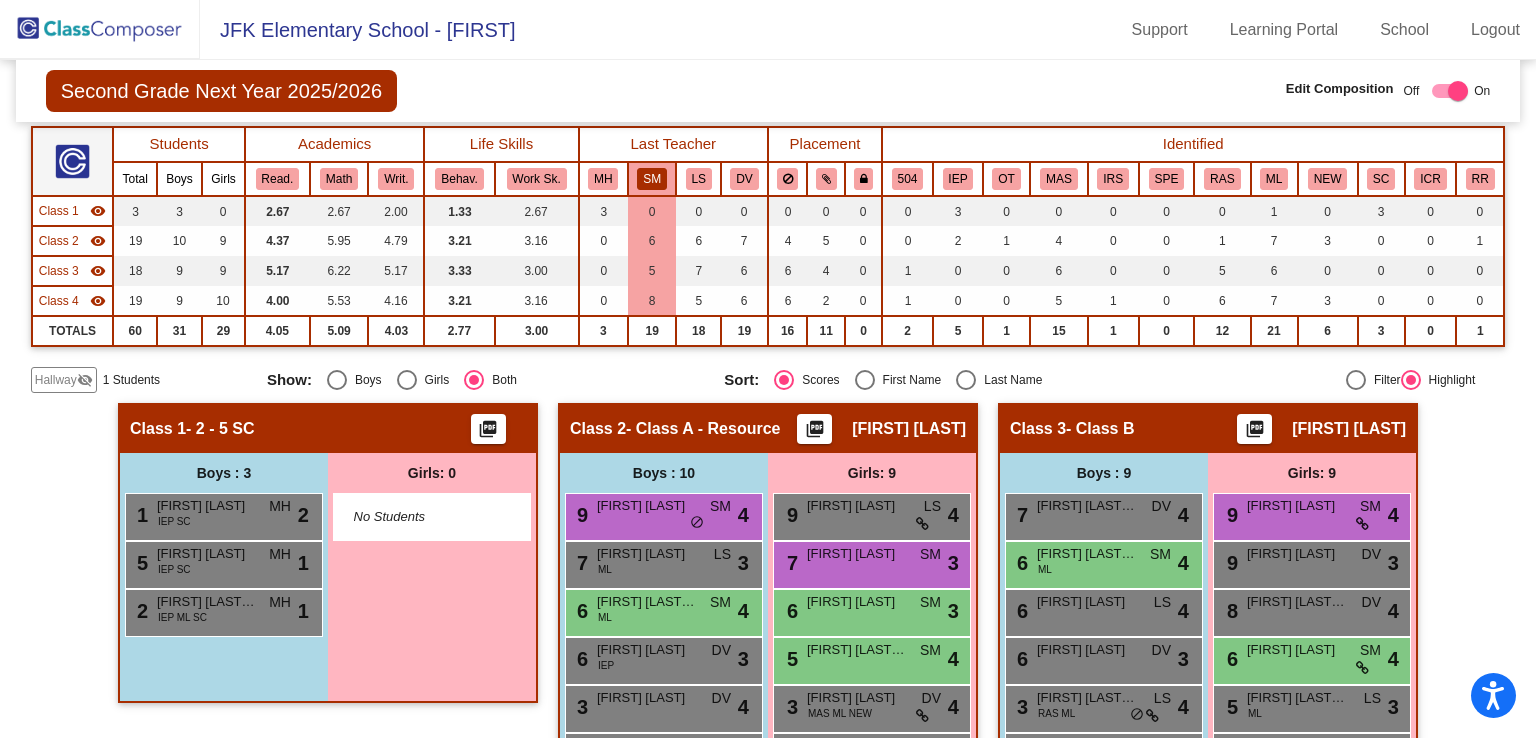 scroll, scrollTop: 149, scrollLeft: 0, axis: vertical 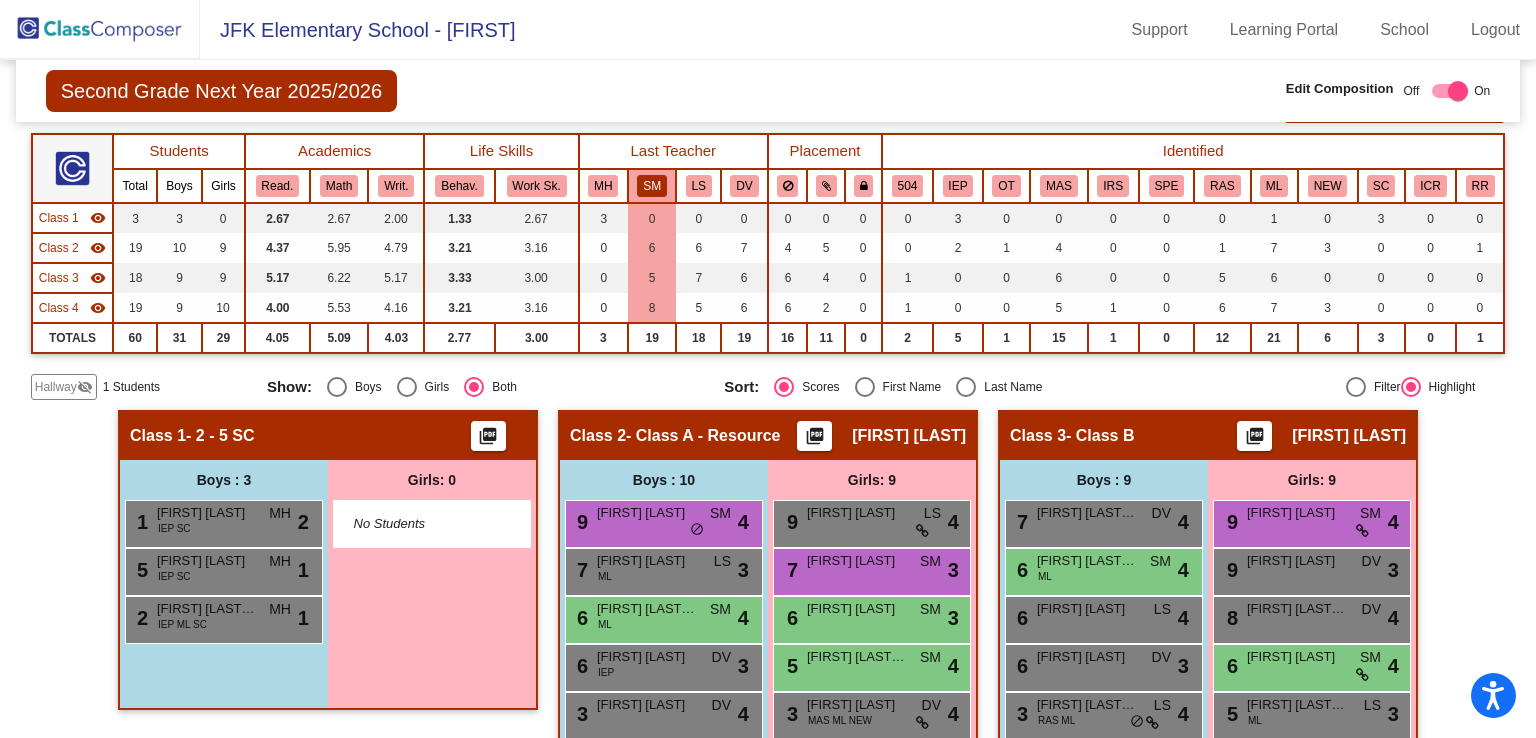 click on "SM" 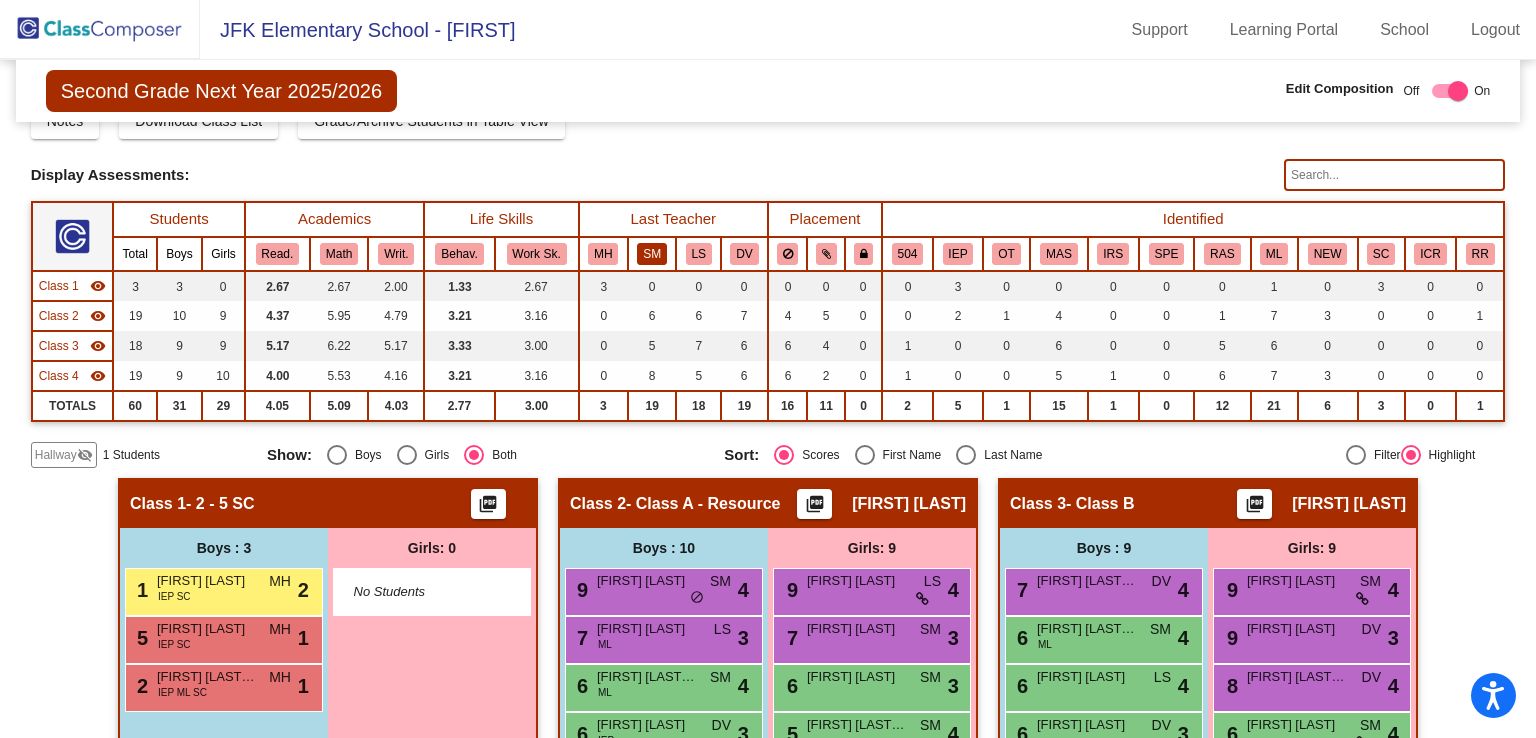 scroll, scrollTop: 75, scrollLeft: 0, axis: vertical 